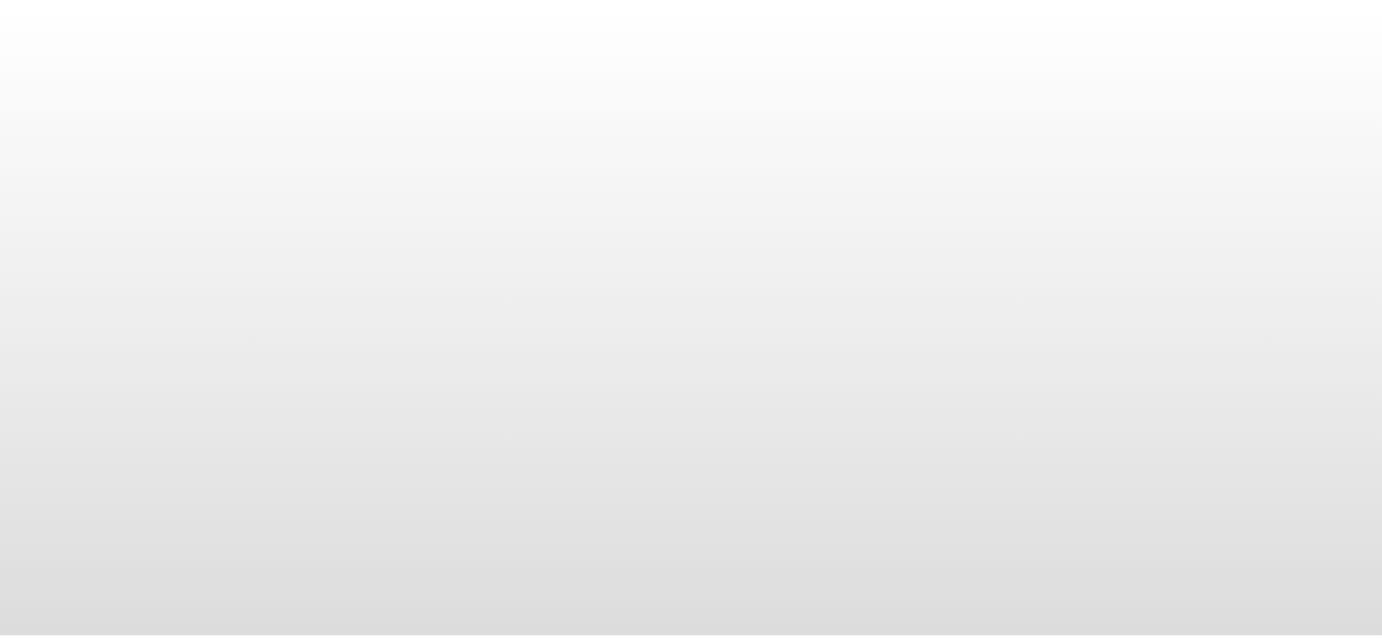 scroll, scrollTop: 0, scrollLeft: 0, axis: both 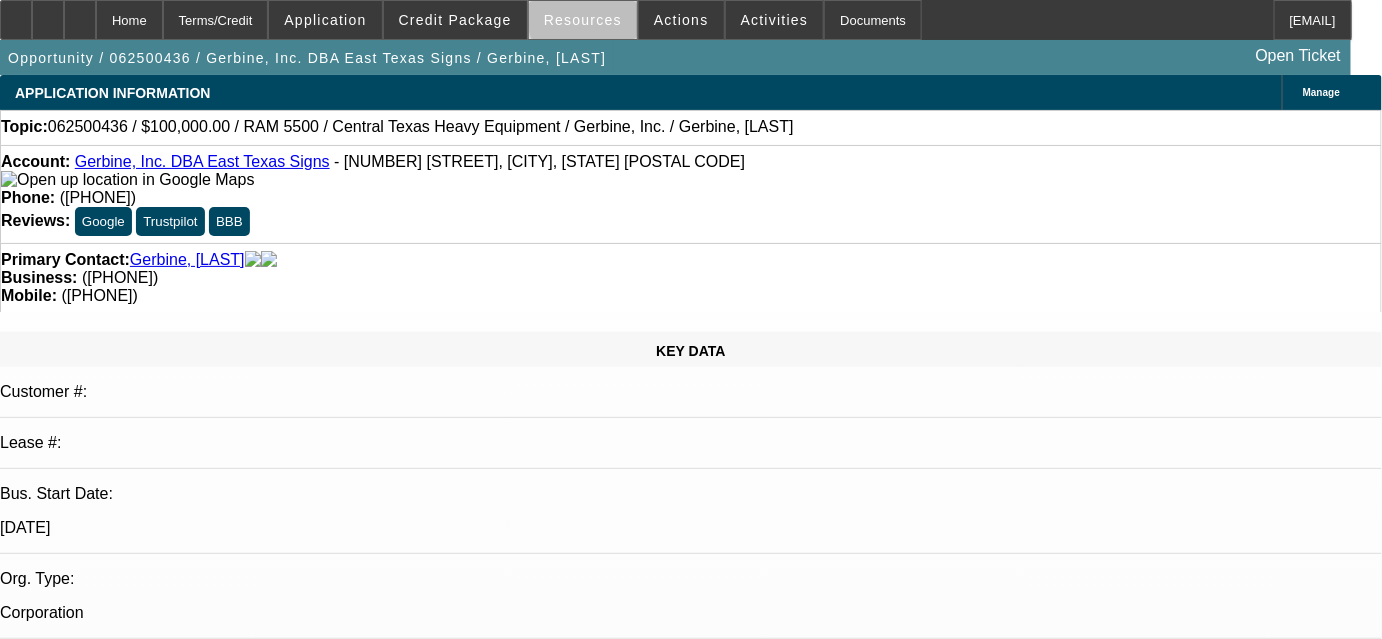 click on "Resources" at bounding box center [583, 20] 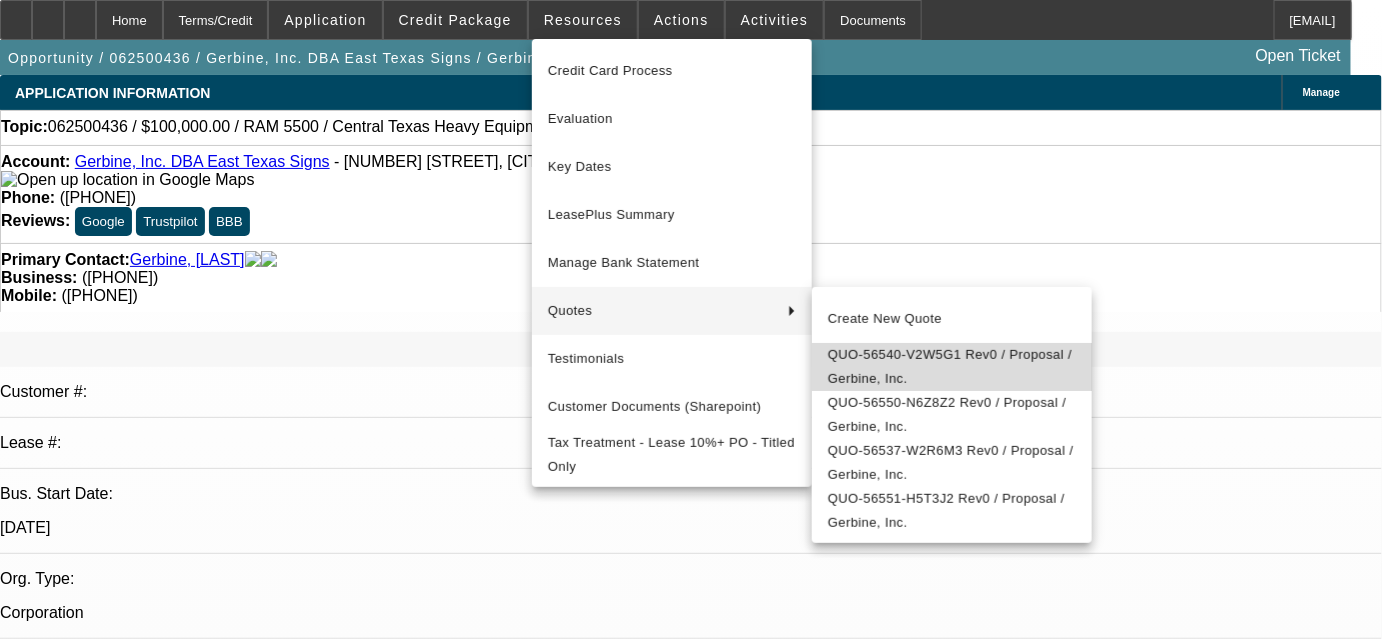 click on "QUO-56540-V2W5G1 Rev0 / Proposal / Gerbine, Inc." at bounding box center [952, 367] 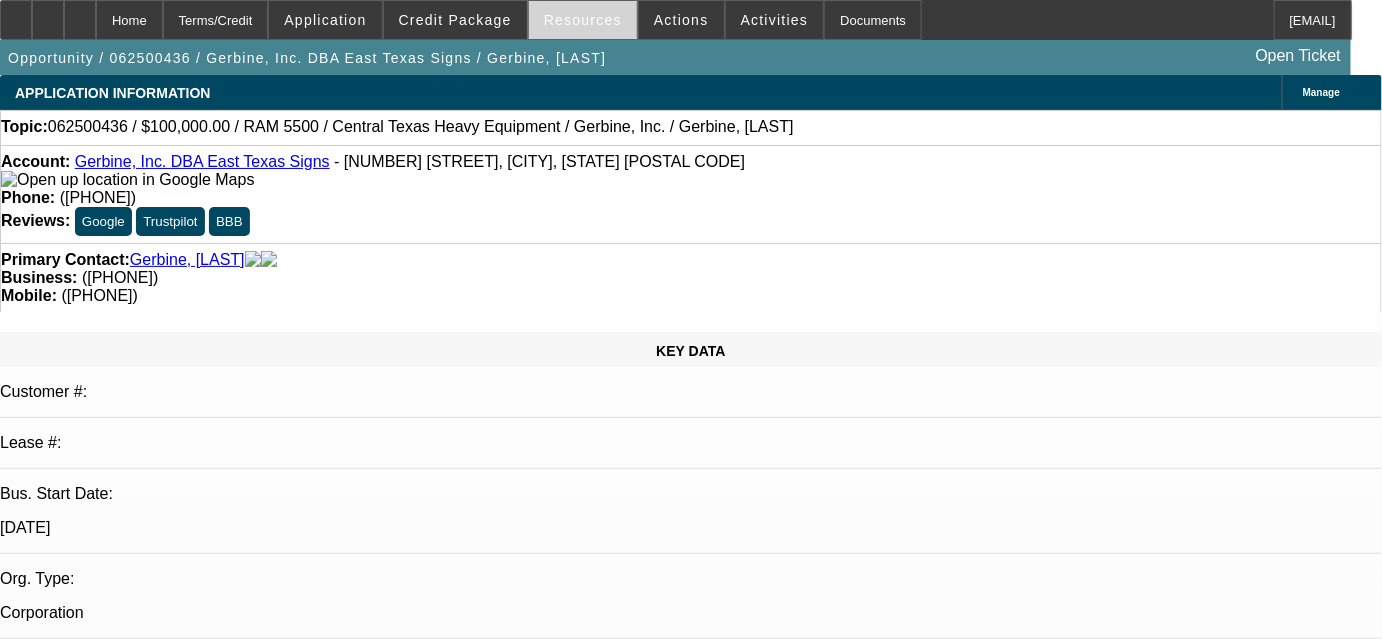 click at bounding box center [583, 20] 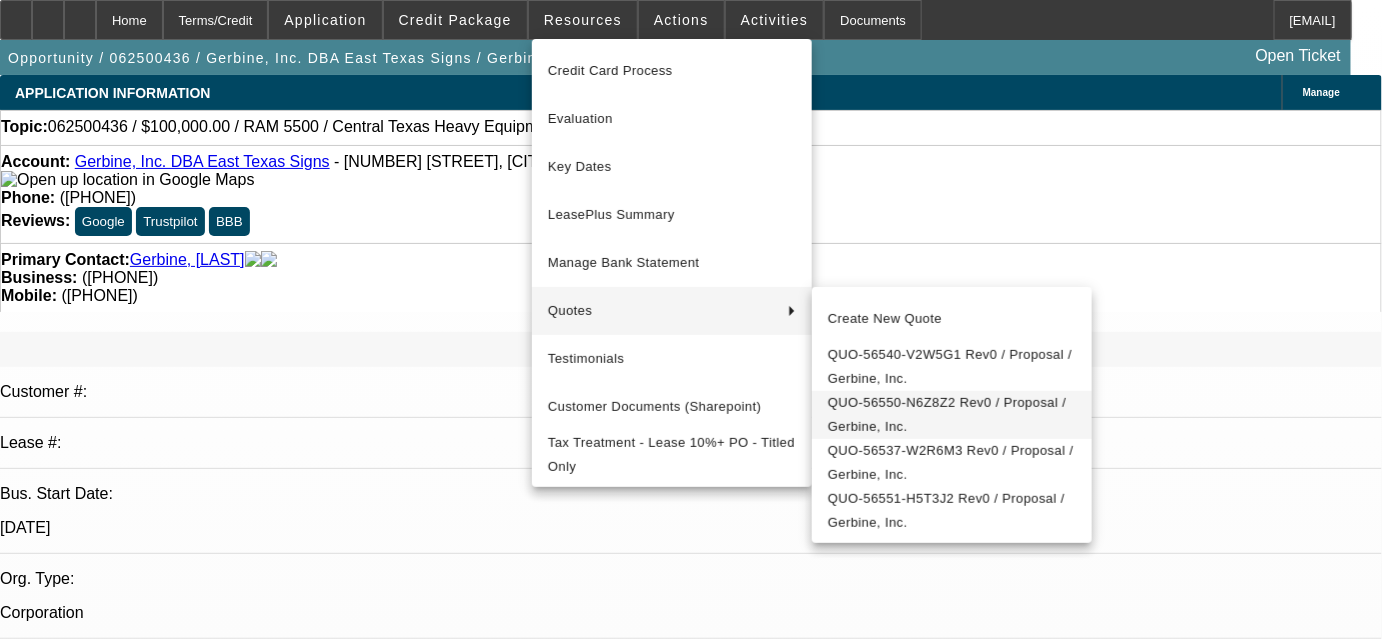 click on "QUO-56550-N6Z8Z2 Rev0 / Proposal / Gerbine, Inc." at bounding box center (952, 367) 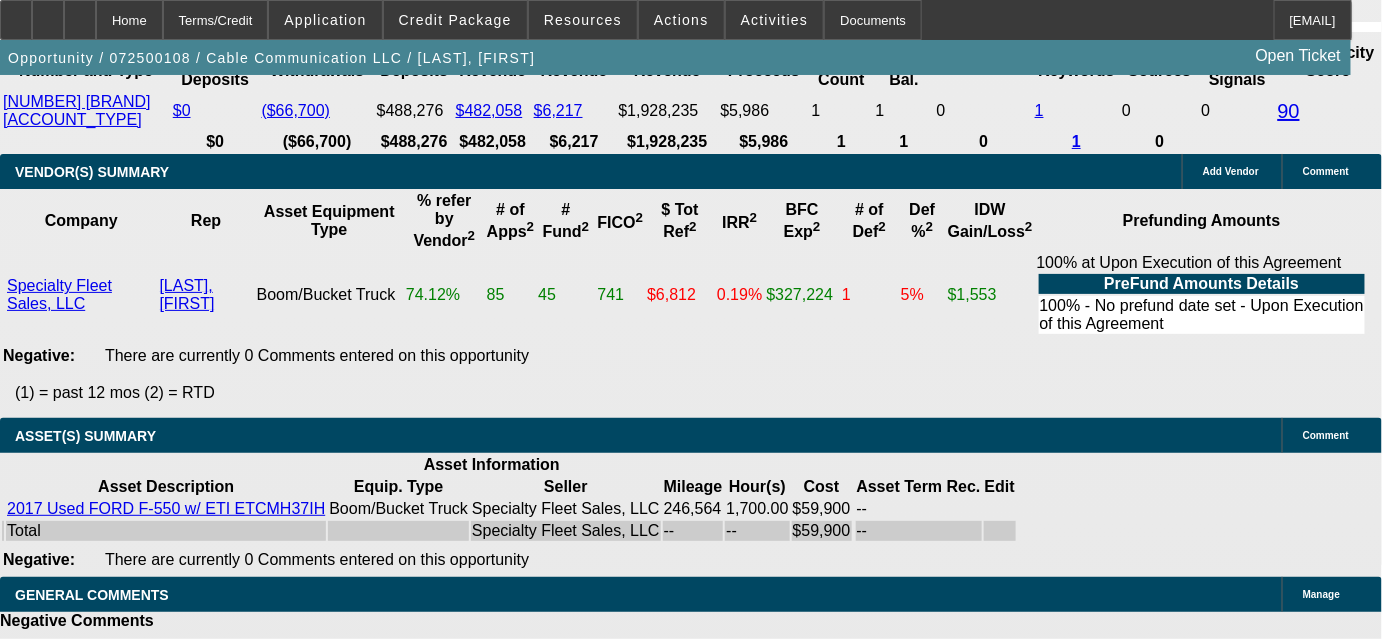 scroll, scrollTop: 3909, scrollLeft: 0, axis: vertical 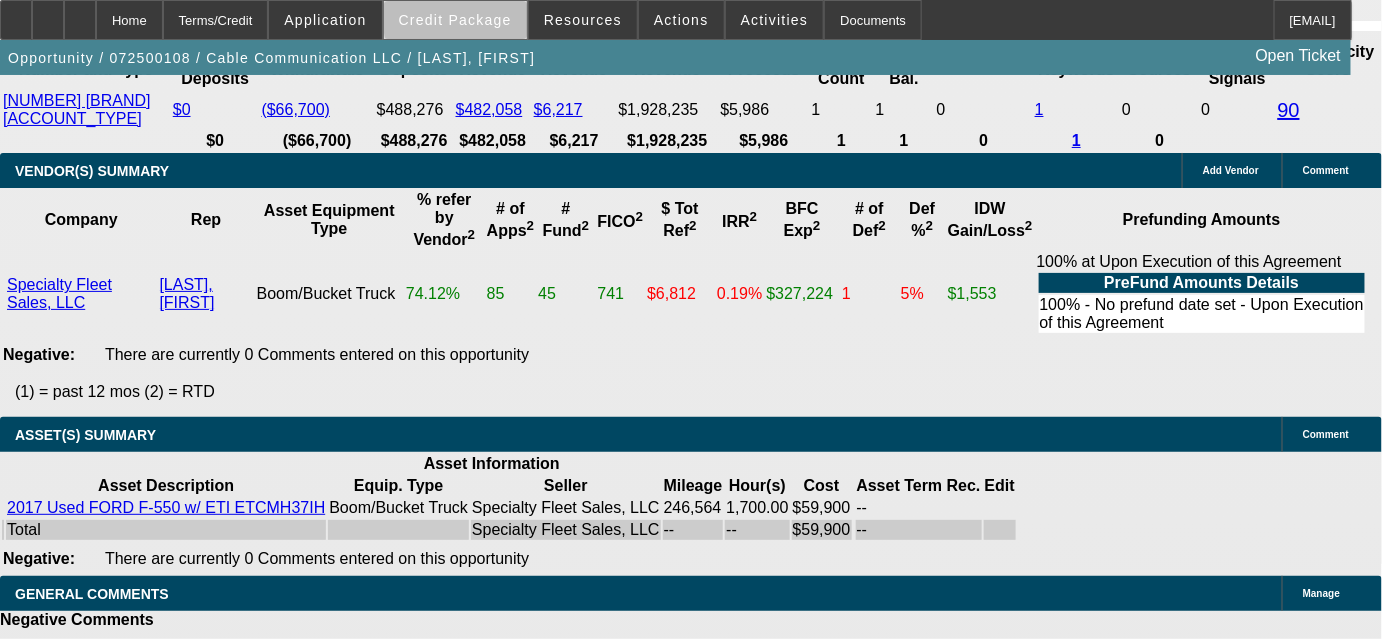 click on "Credit Package" at bounding box center [455, 20] 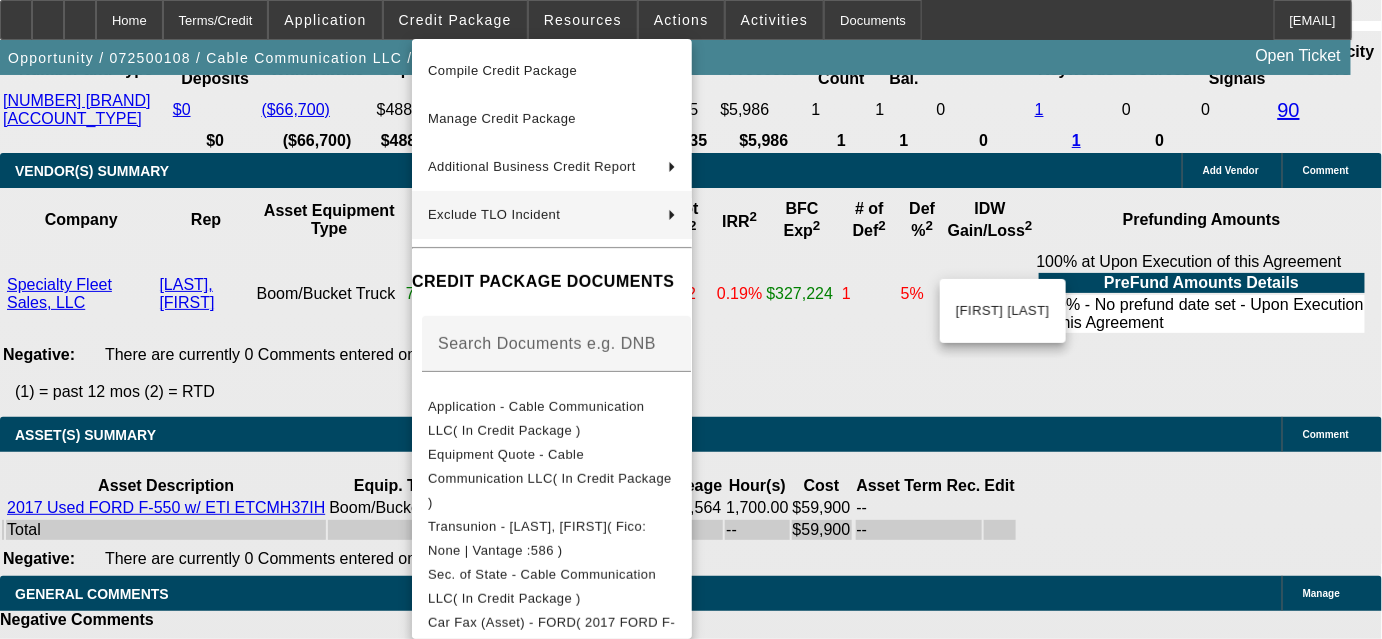 scroll, scrollTop: 0, scrollLeft: 0, axis: both 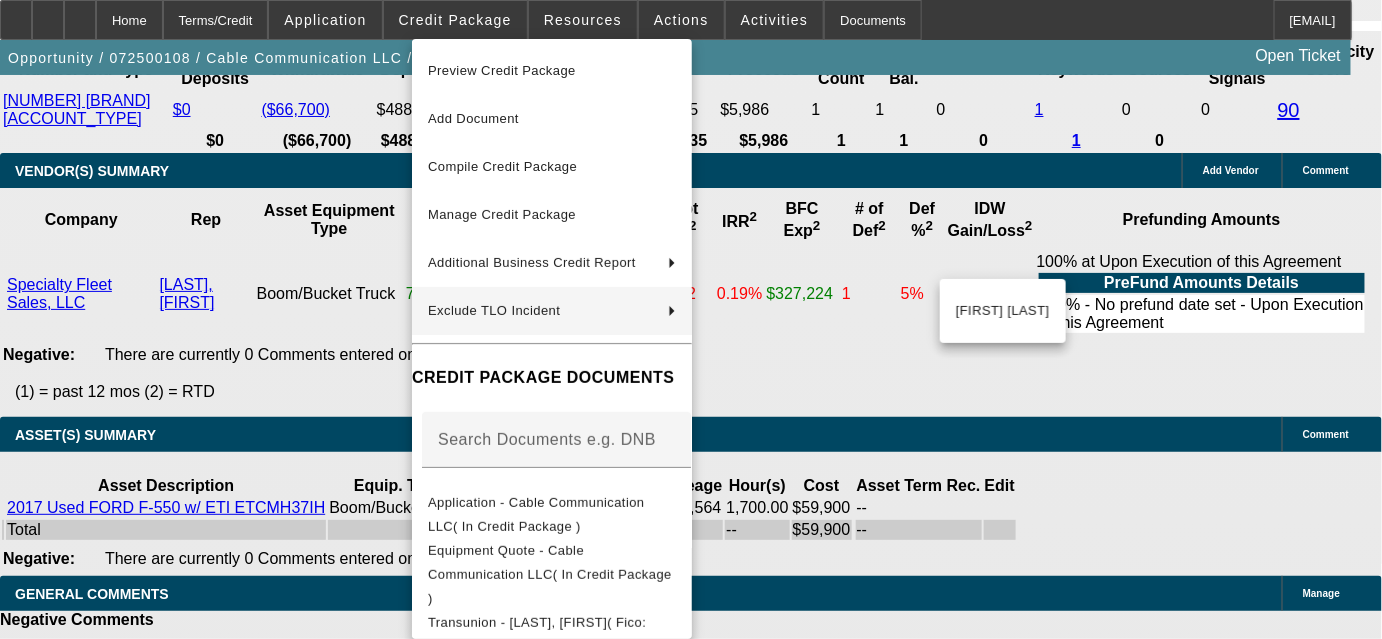 click at bounding box center [691, 319] 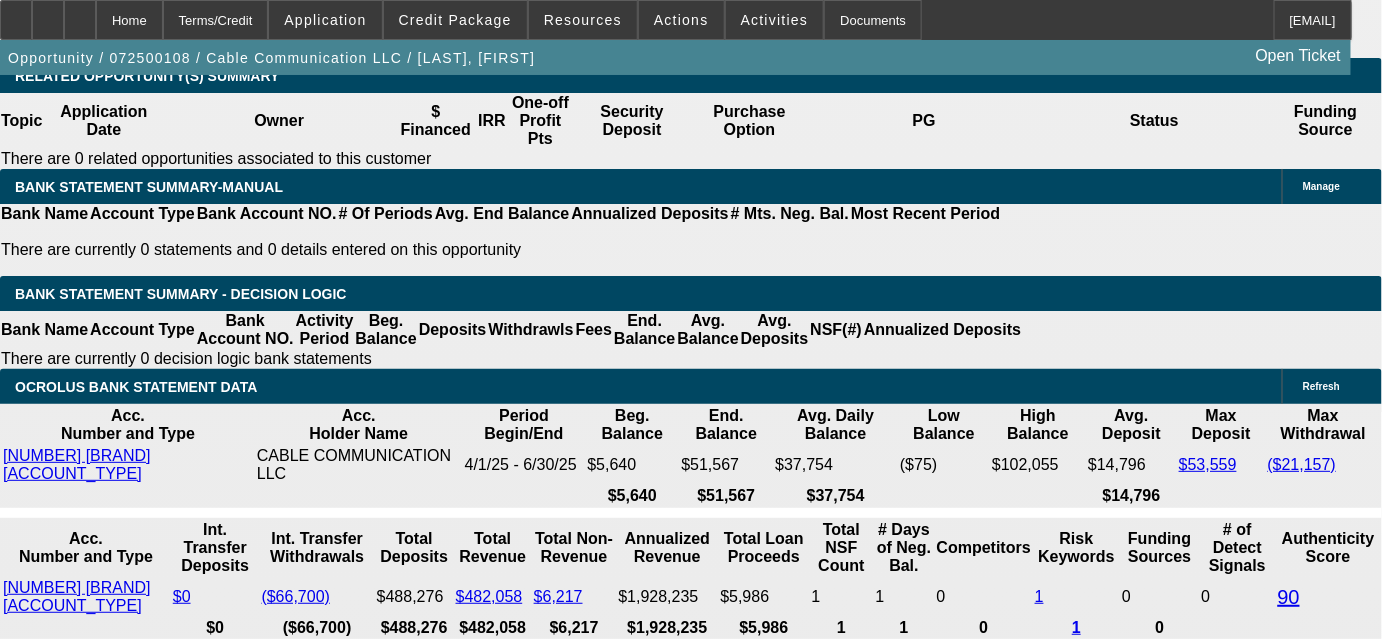 scroll, scrollTop: 3454, scrollLeft: 0, axis: vertical 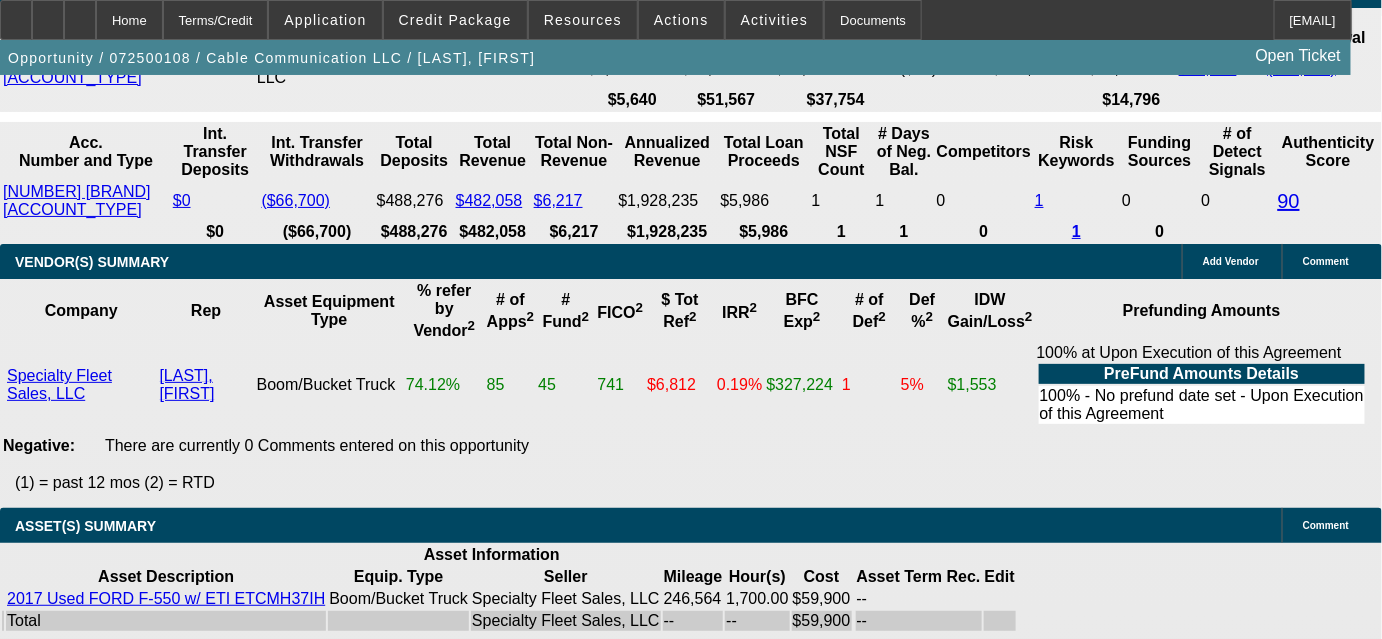 drag, startPoint x: 386, startPoint y: 267, endPoint x: 445, endPoint y: 274, distance: 59.413803 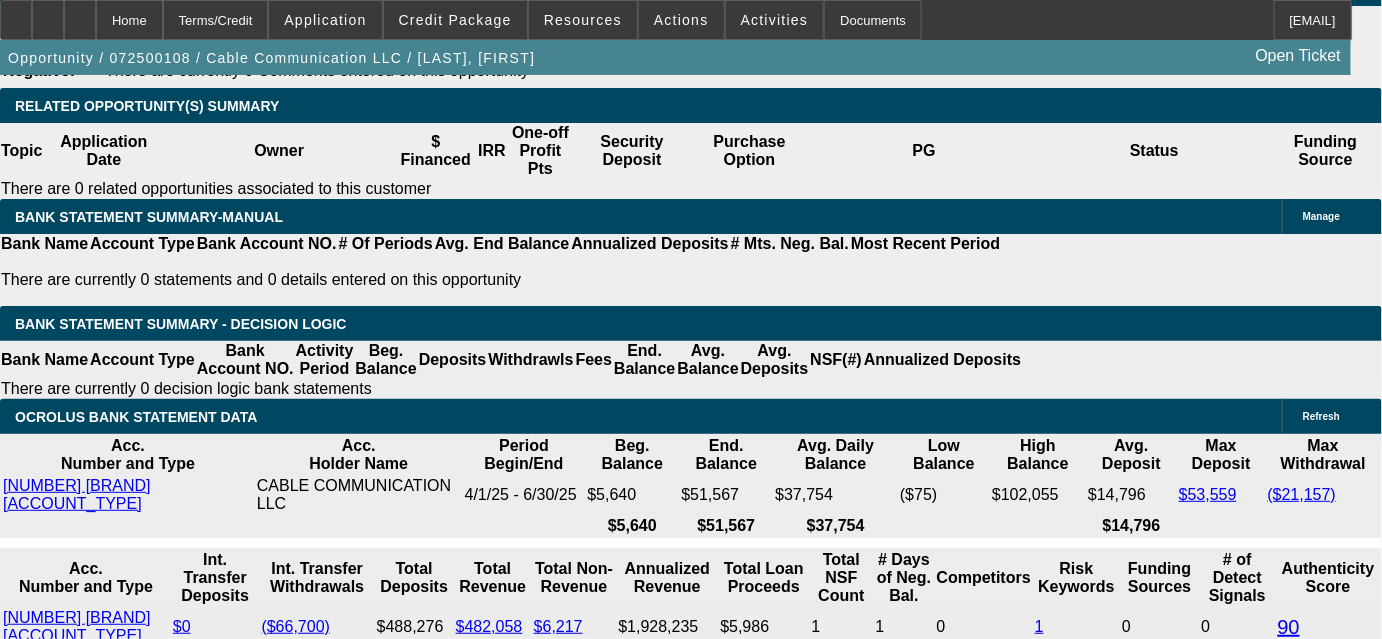 scroll, scrollTop: 3363, scrollLeft: 0, axis: vertical 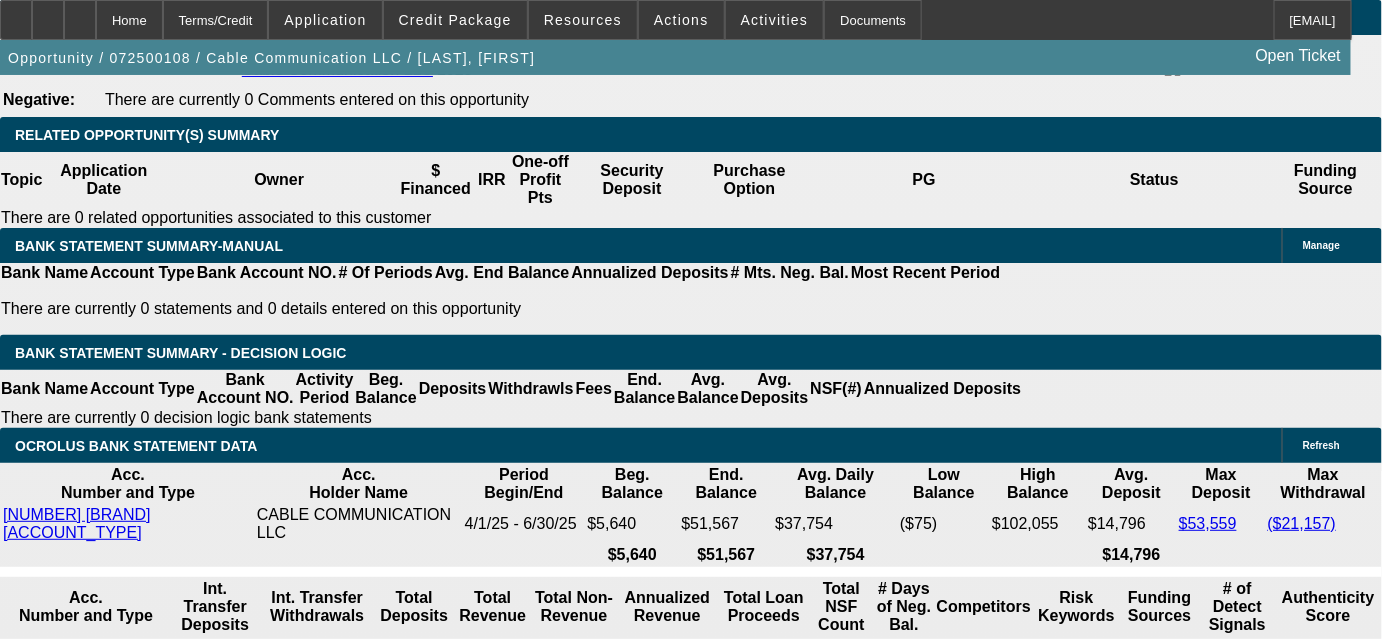 click at bounding box center (294, 1445) 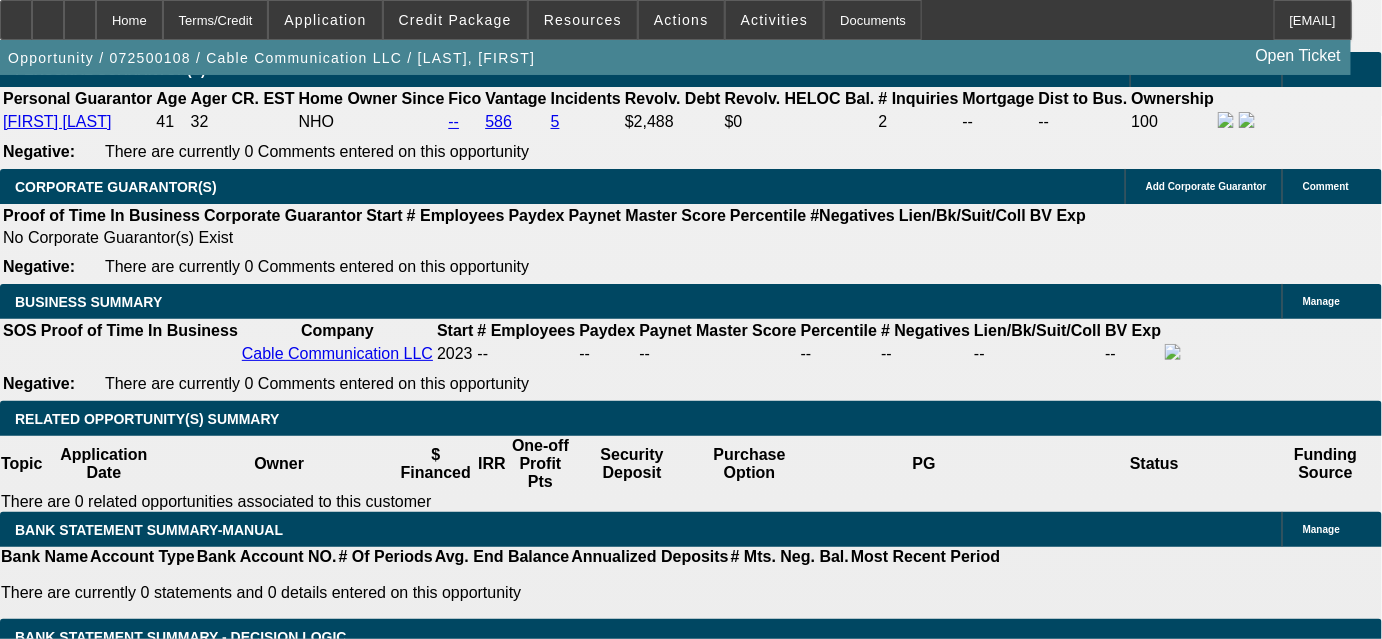 scroll, scrollTop: 3000, scrollLeft: 0, axis: vertical 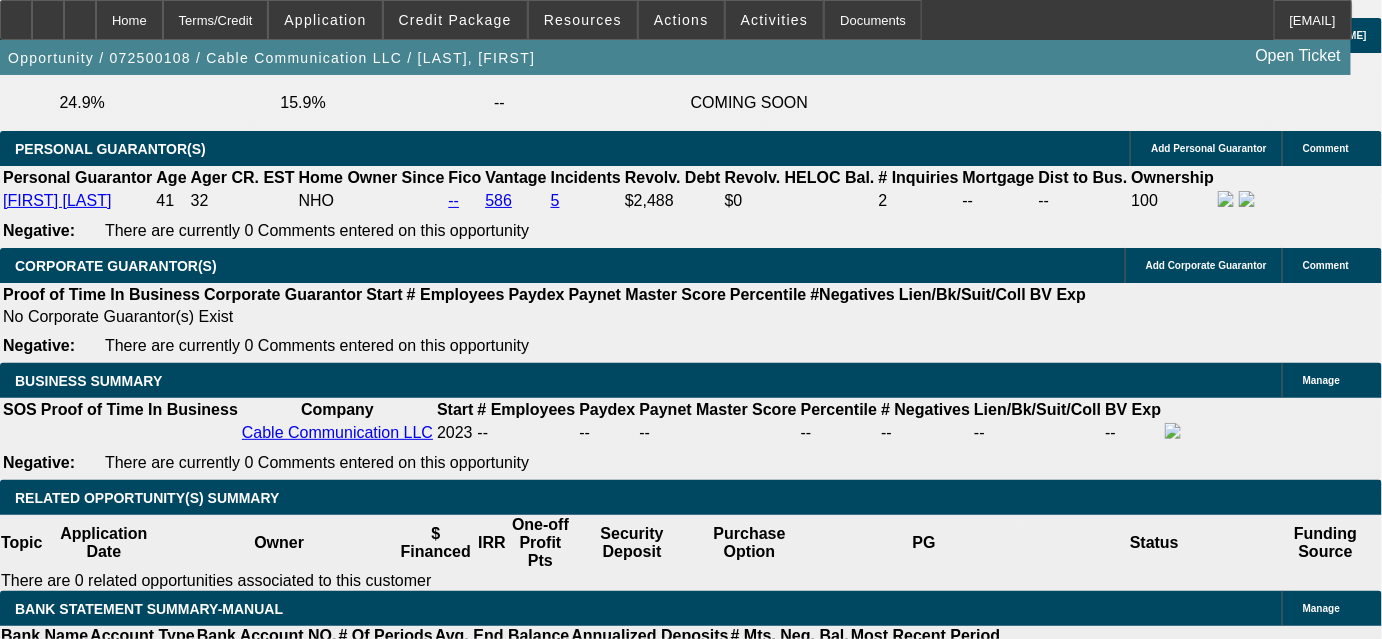 click on "Manage" at bounding box center (1321, 1502) 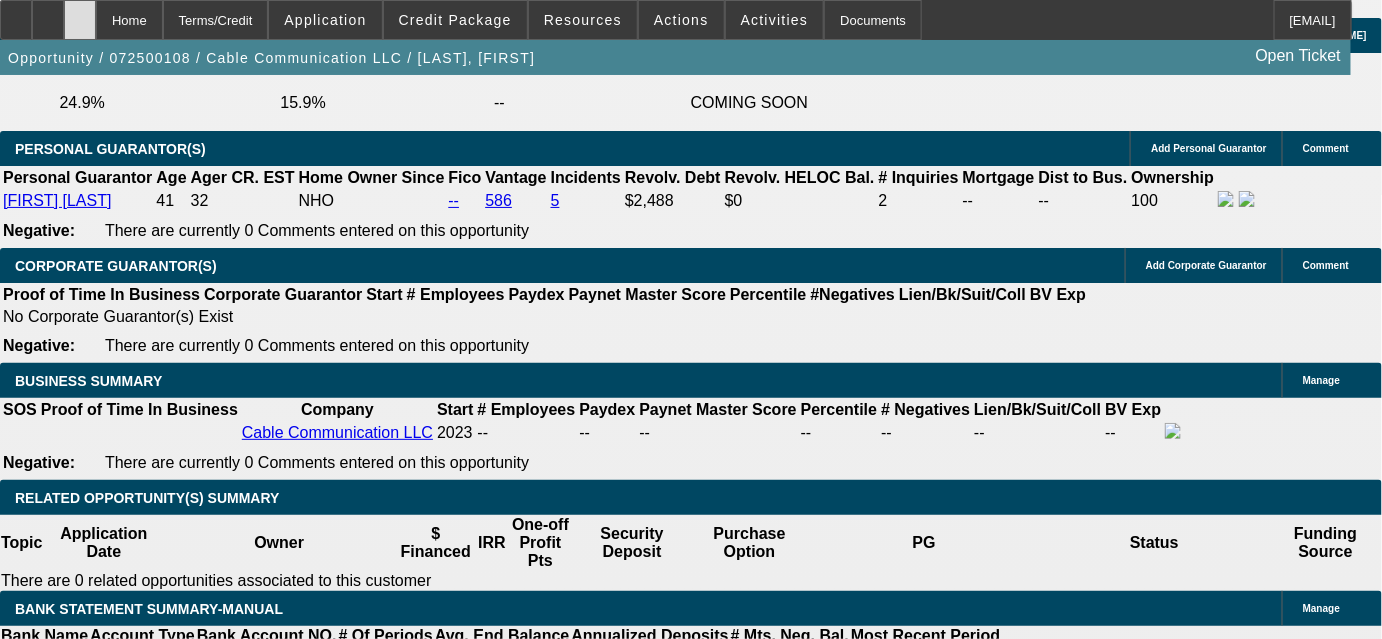 click at bounding box center (80, 13) 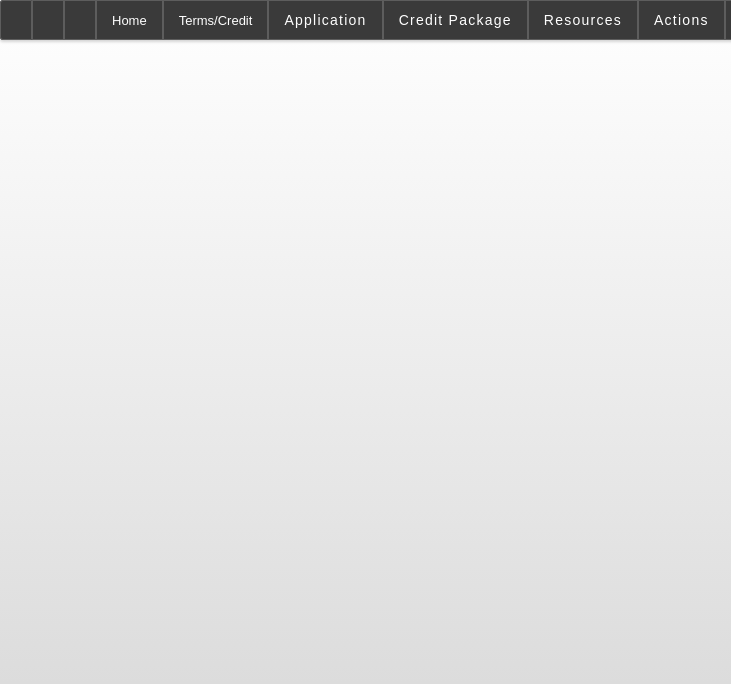 scroll, scrollTop: 0, scrollLeft: 0, axis: both 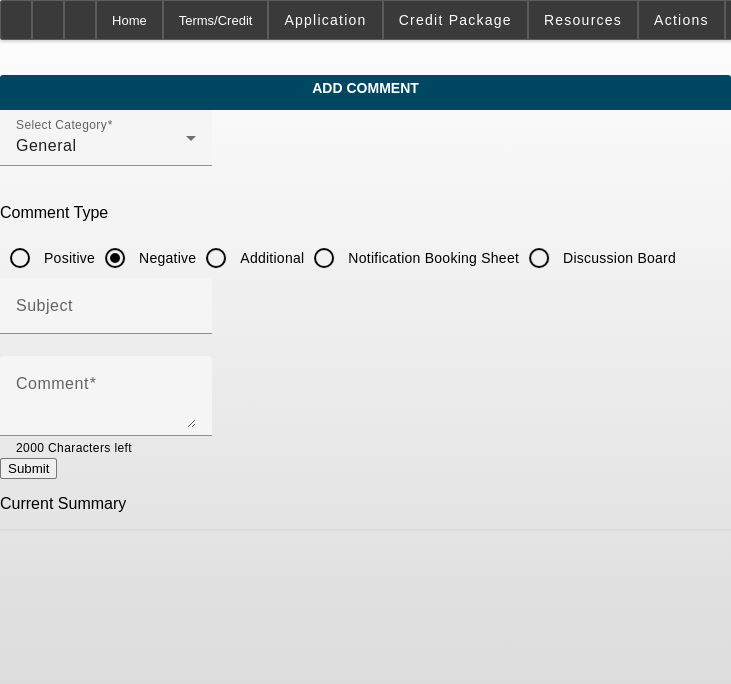 click on "Additional" at bounding box center (216, 258) 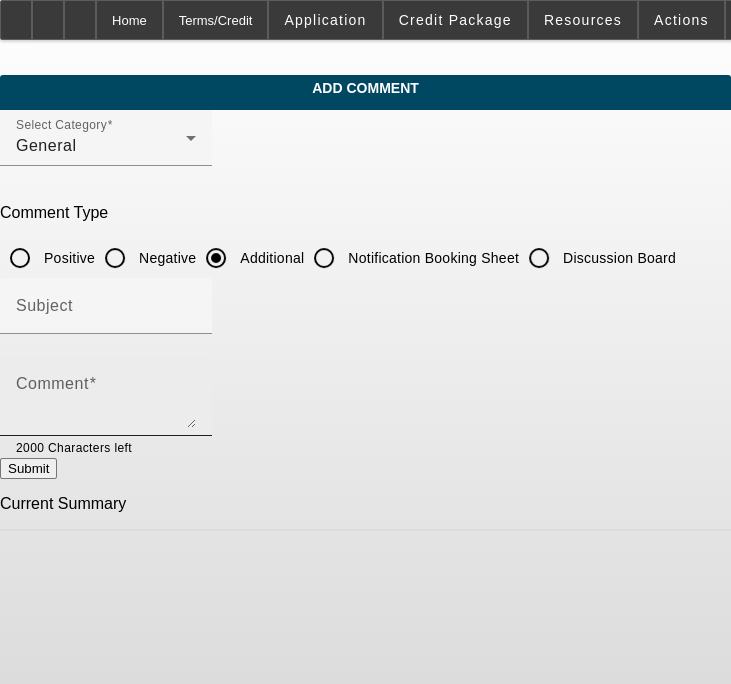 click on "Comment" at bounding box center [106, 396] 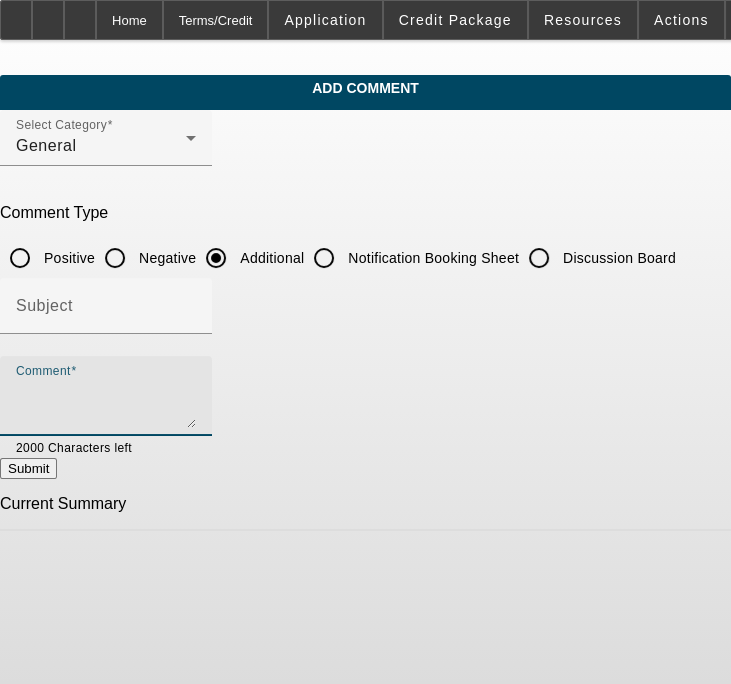 paste on "[FIRST] has been in business over 2 years now installing fiber optic cable for Comcast, AT&T and Shentel in the [CITY], [STATE]/[CITY] [STATE] area. He has already built the business to over $1.9 Million in annualized business bank deposits with his fleet of 3 Bucket Trucks that he bought with cash. He needs to replace one of those Bucket Trucks that is beyond its useful life and would like to finance the purchase in order to build his business credit. He has very light personal credit history other than a $29K personal auto loan since [DATE] but he will put as much money down as necessary in order to get approved." 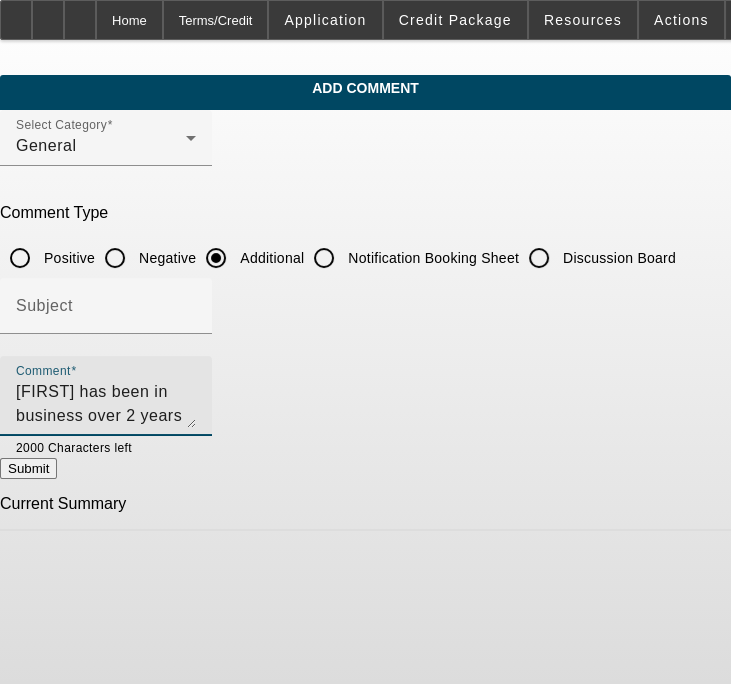 scroll, scrollTop: 91, scrollLeft: 0, axis: vertical 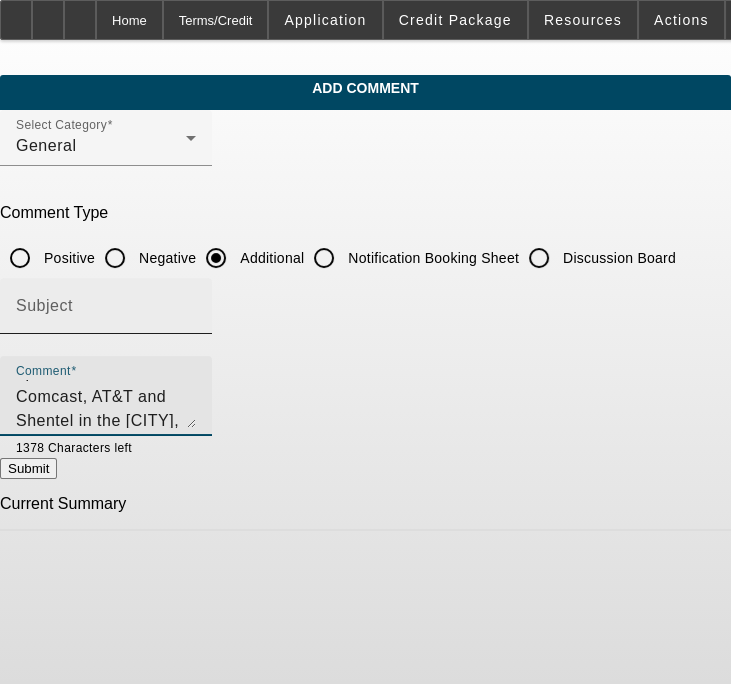 type on "[FIRST] has been in business over 2 years now installing fiber optic cable for Comcast, AT&T and Shentel in the [CITY], [STATE]/[CITY] [STATE] area. He has already built the business to over $1.9 Million in annualized business bank deposits with his fleet of 3 Bucket Trucks that he bought with cash. He needs to replace one of those Bucket Trucks that is beyond its useful life and would like to finance the purchase in order to build his business credit. He has very light personal credit history other than a $29K personal auto loan since [DATE] but he will put as much money down as necessary in order to get approved." 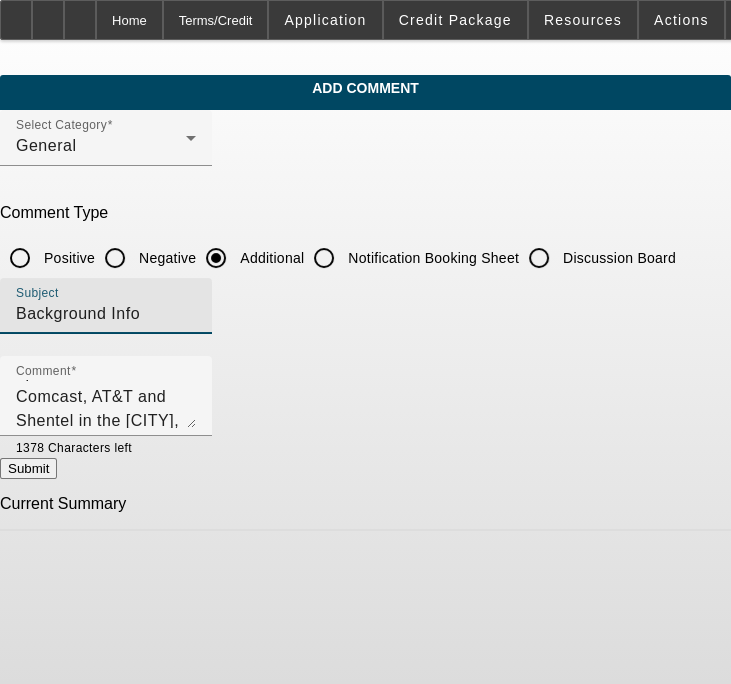 type on "Background Info" 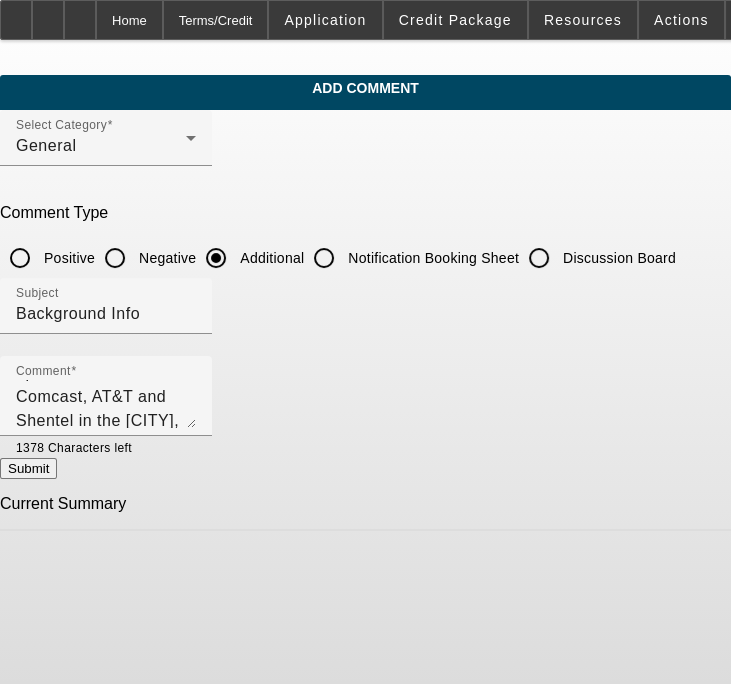 click on "Submit" at bounding box center [28, 468] 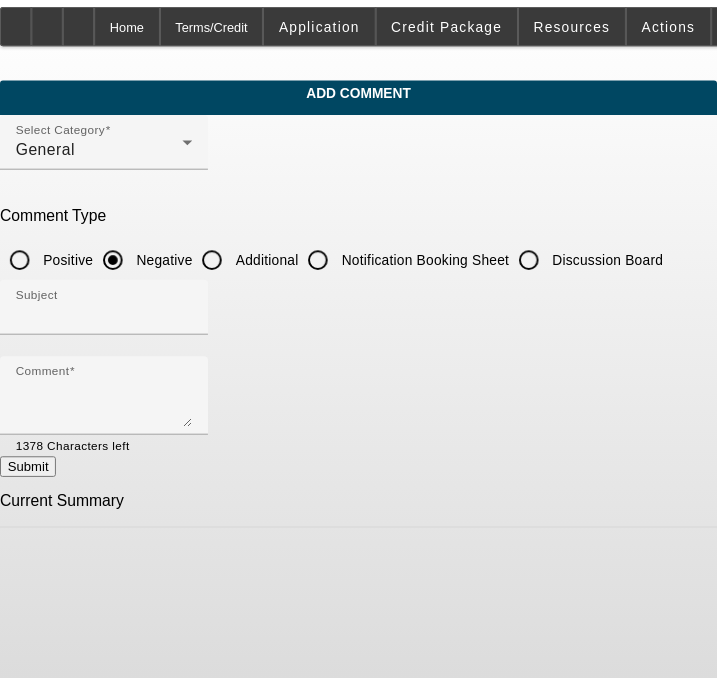 scroll, scrollTop: 0, scrollLeft: 0, axis: both 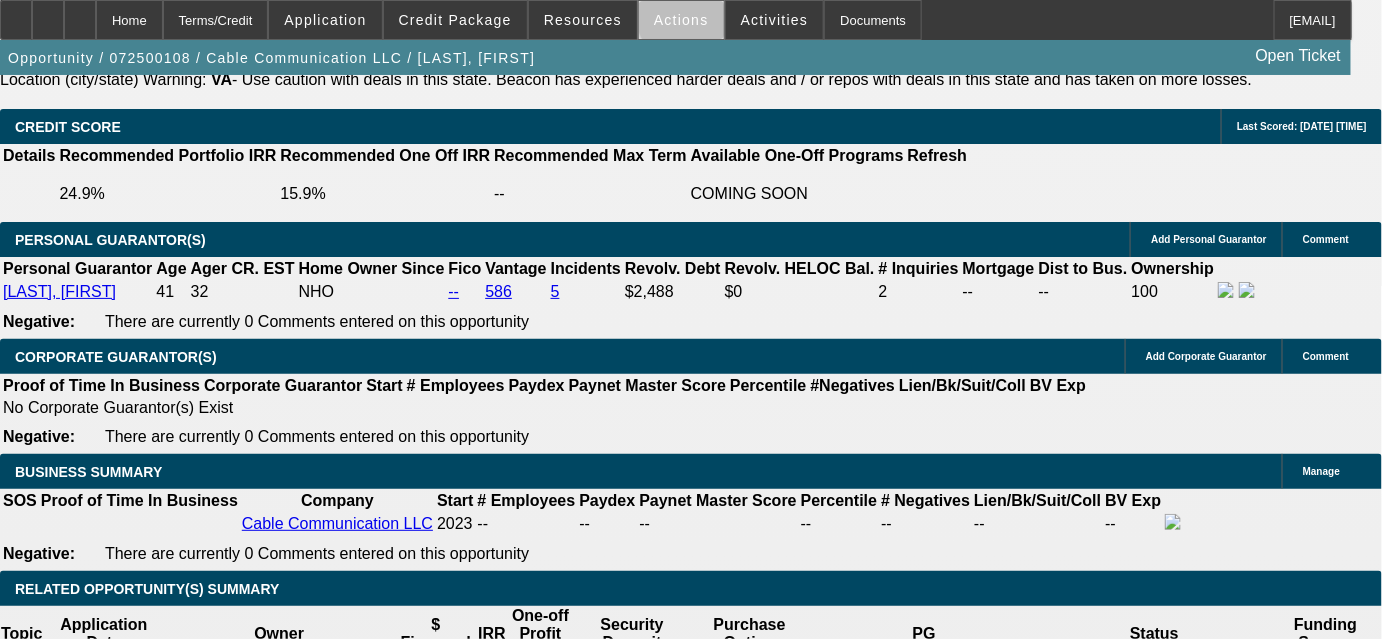 click on "Actions" at bounding box center (681, 20) 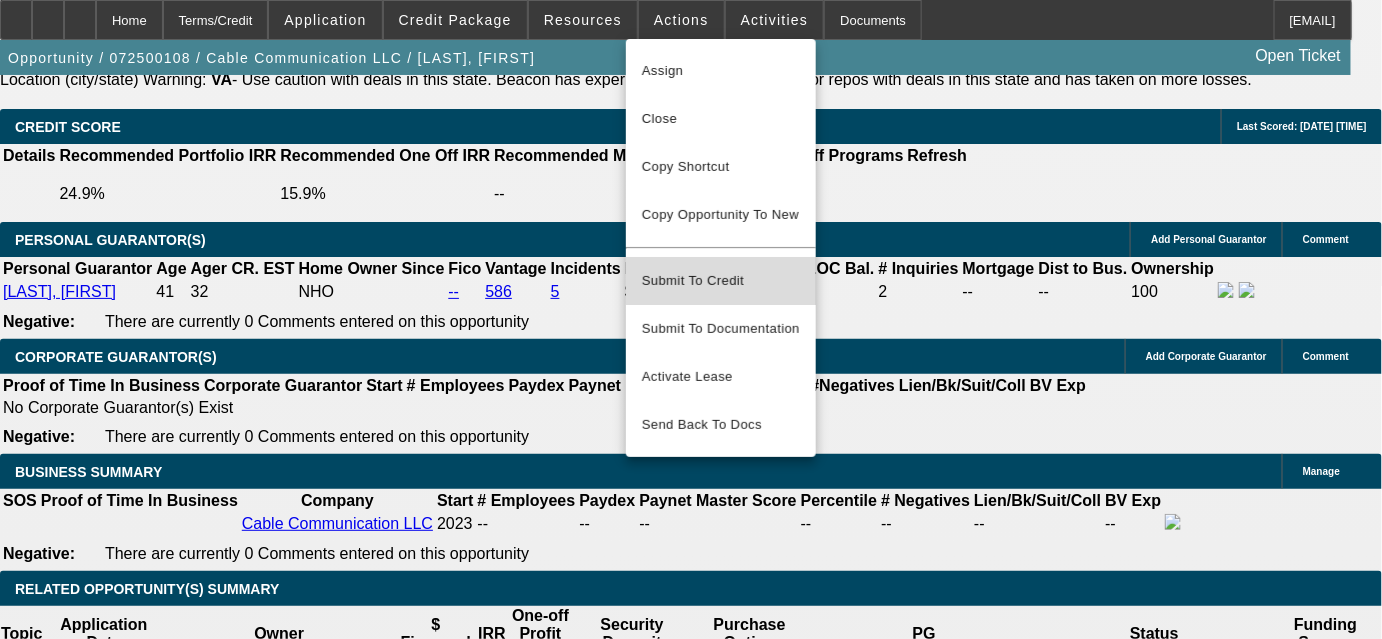 click on "Submit To Credit" at bounding box center [721, 281] 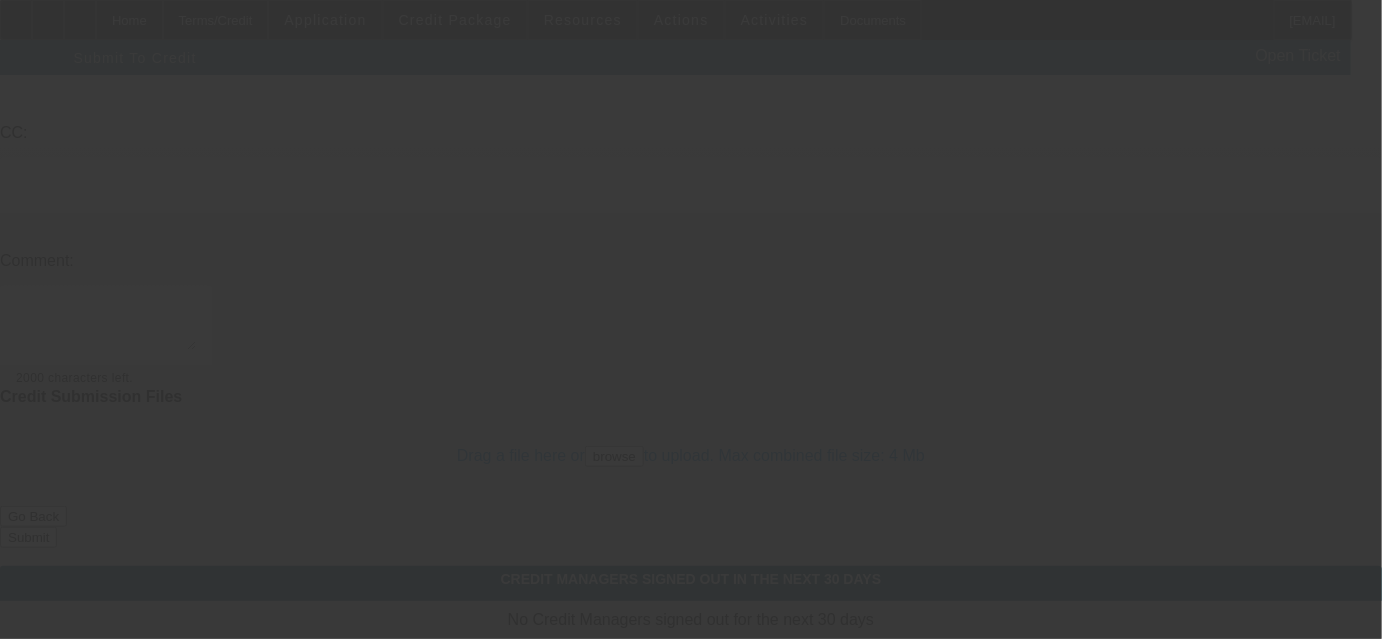 scroll, scrollTop: 0, scrollLeft: 0, axis: both 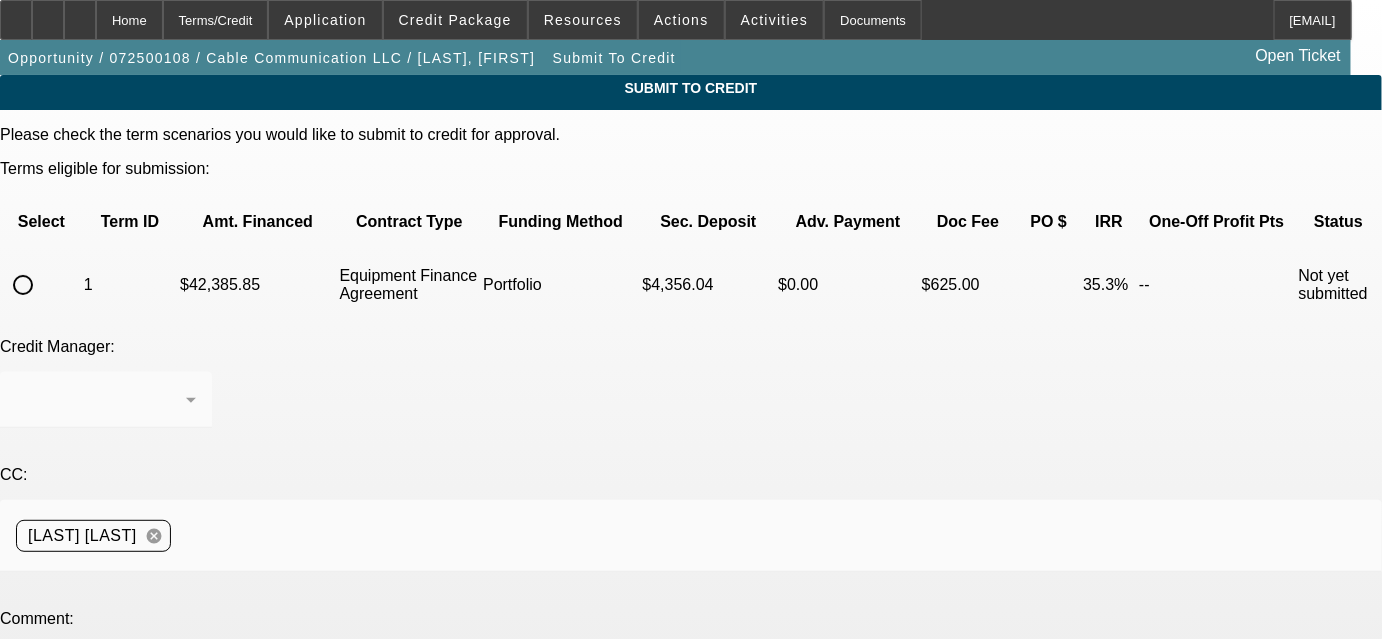 click at bounding box center [23, 285] 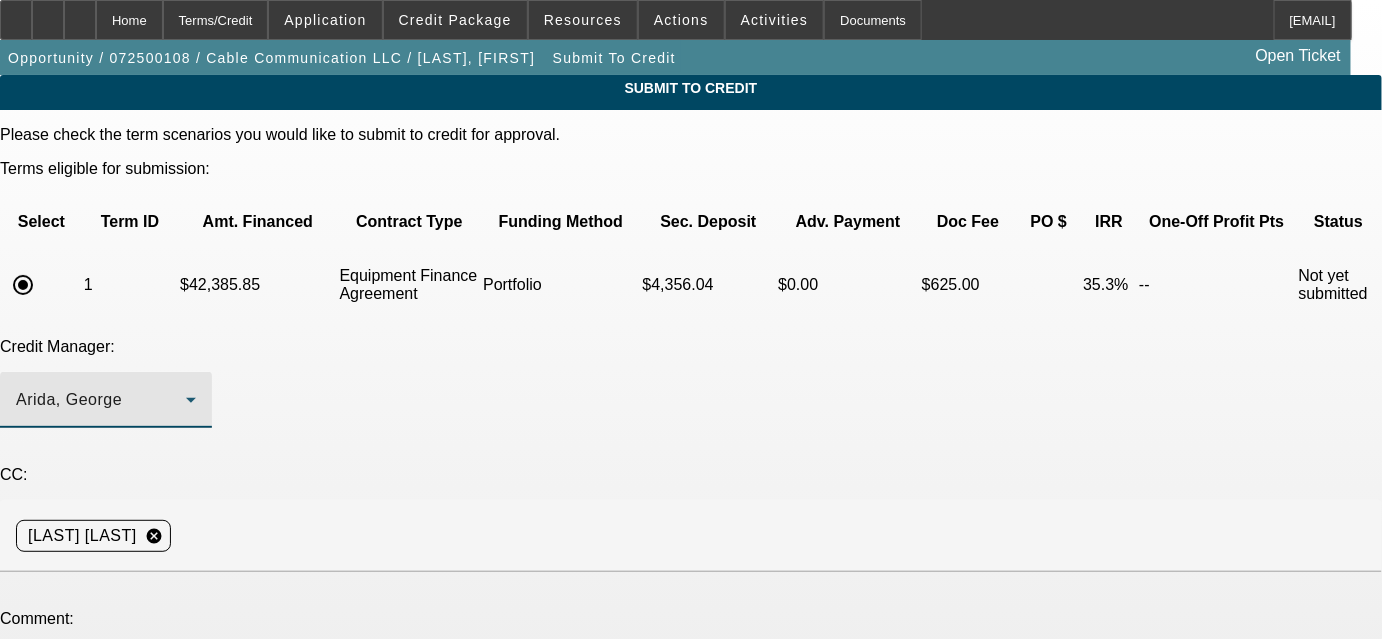 click on "Arida, George" at bounding box center (101, 400) 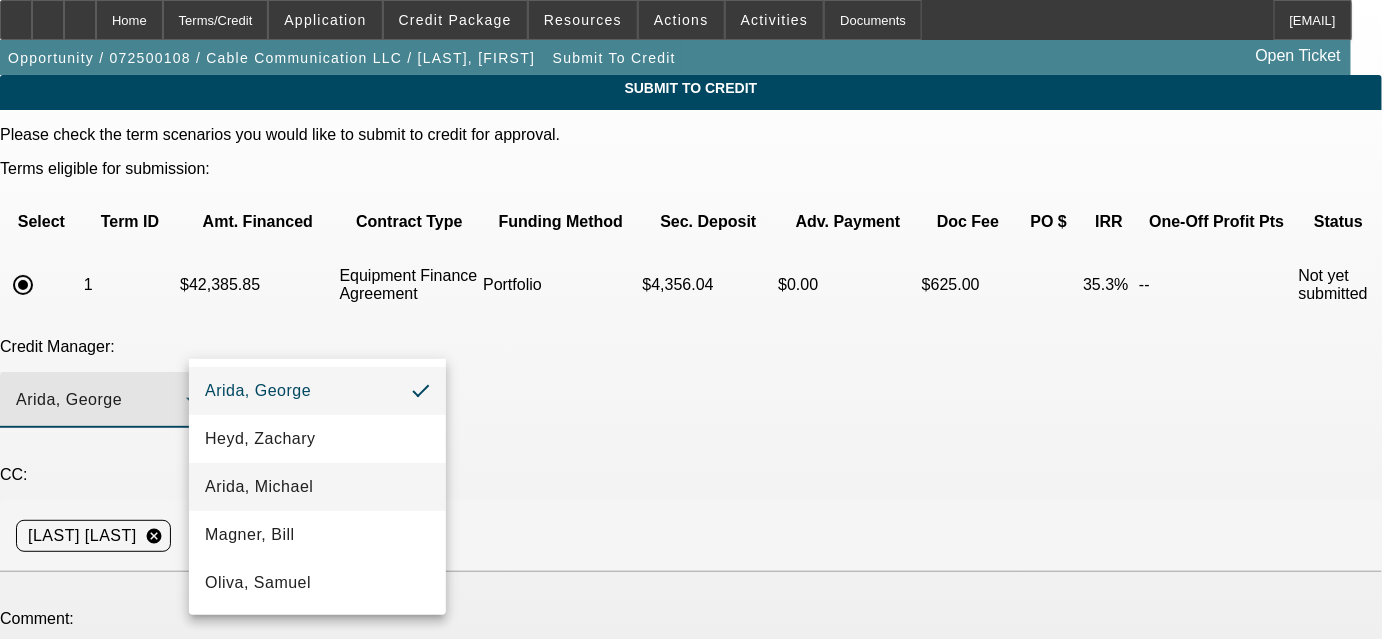 click on "Arida, Michael" at bounding box center (317, 487) 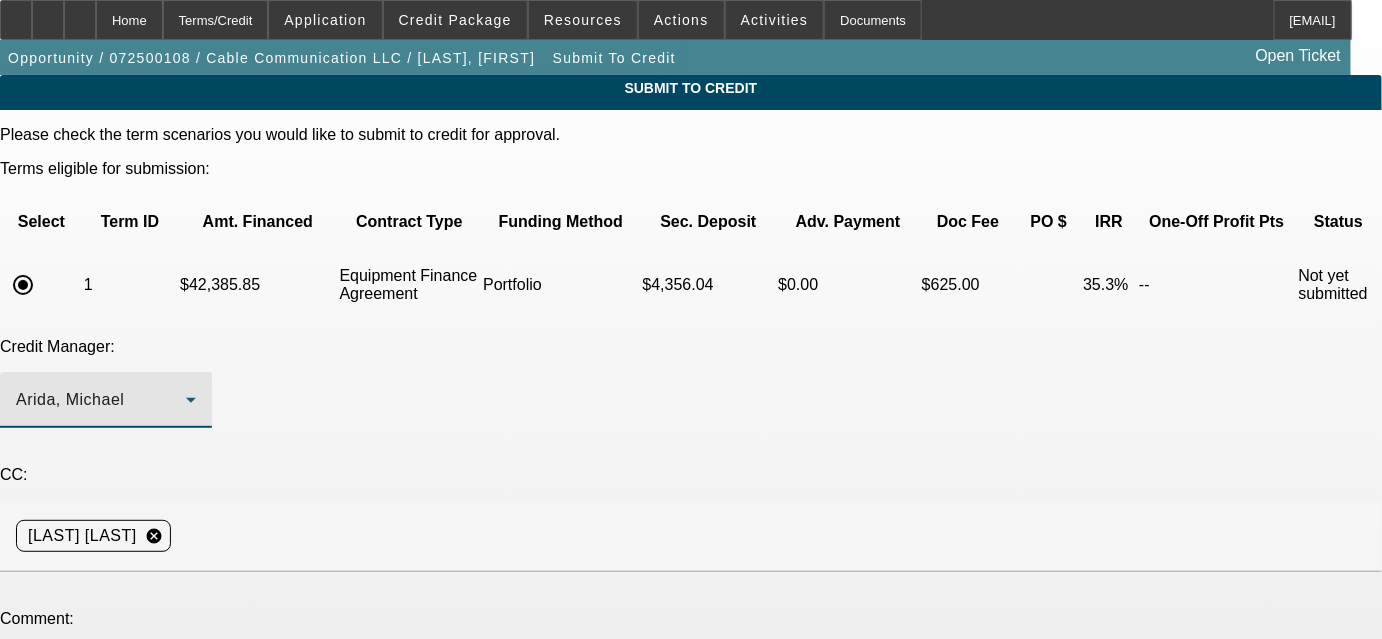 click at bounding box center (106, 684) 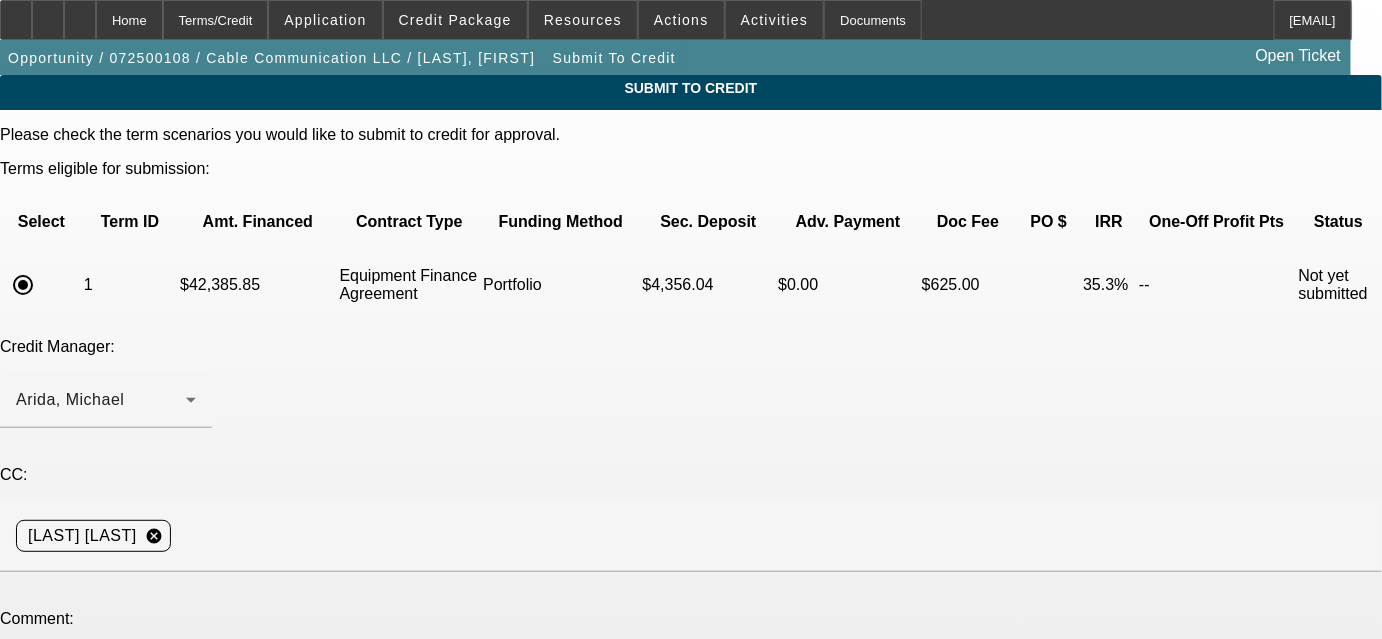 paste on "[FIRST] has been in business over 2 years now installing fiber optic cable for Comcast, AT&T and Shentel in the [CITY], [STATE]/[CITY] [STATE] area. He has already built the business to over $1.9 Million in annualized business bank deposits with his fleet of 3 Bucket Trucks that he bought with cash. He needs to replace one of those Bucket Trucks that is beyond its useful life and would like to finance the purchase in order to build his business credit. He has very light personal credit history other than a $29K personal auto loan since March 2024 but he will put as much money down as necessary in order to get approved." 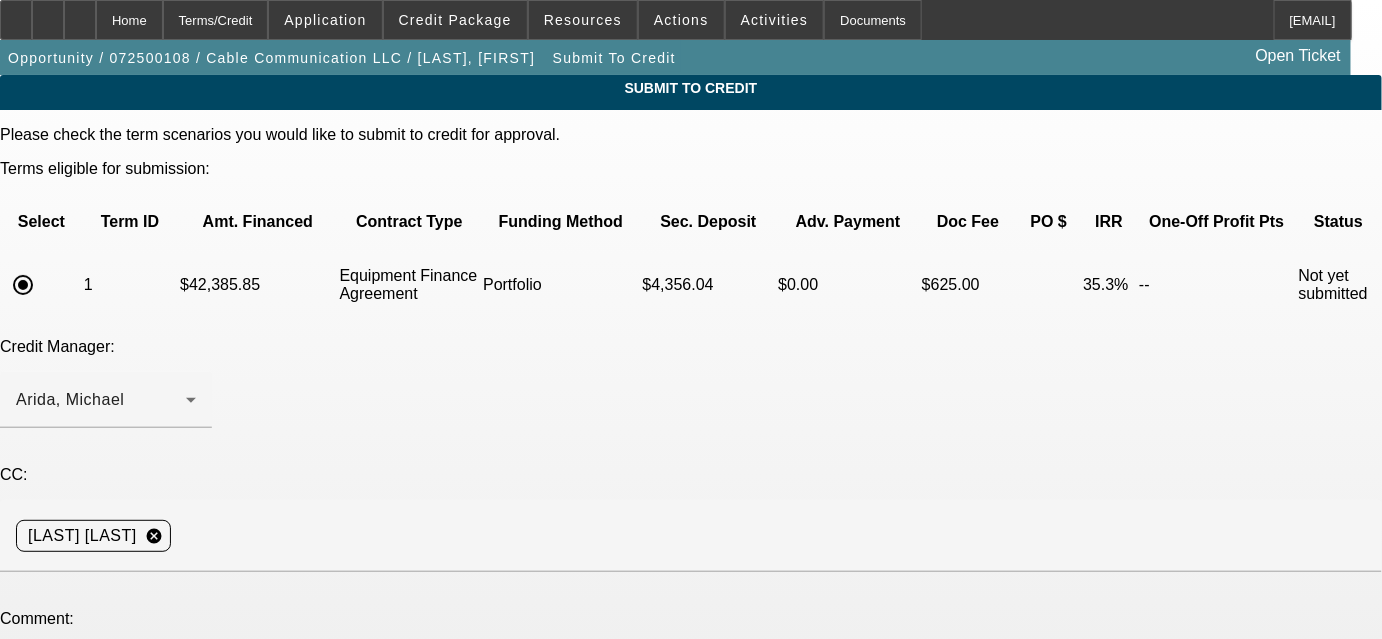 drag, startPoint x: 854, startPoint y: 538, endPoint x: 850, endPoint y: 623, distance: 85.09406 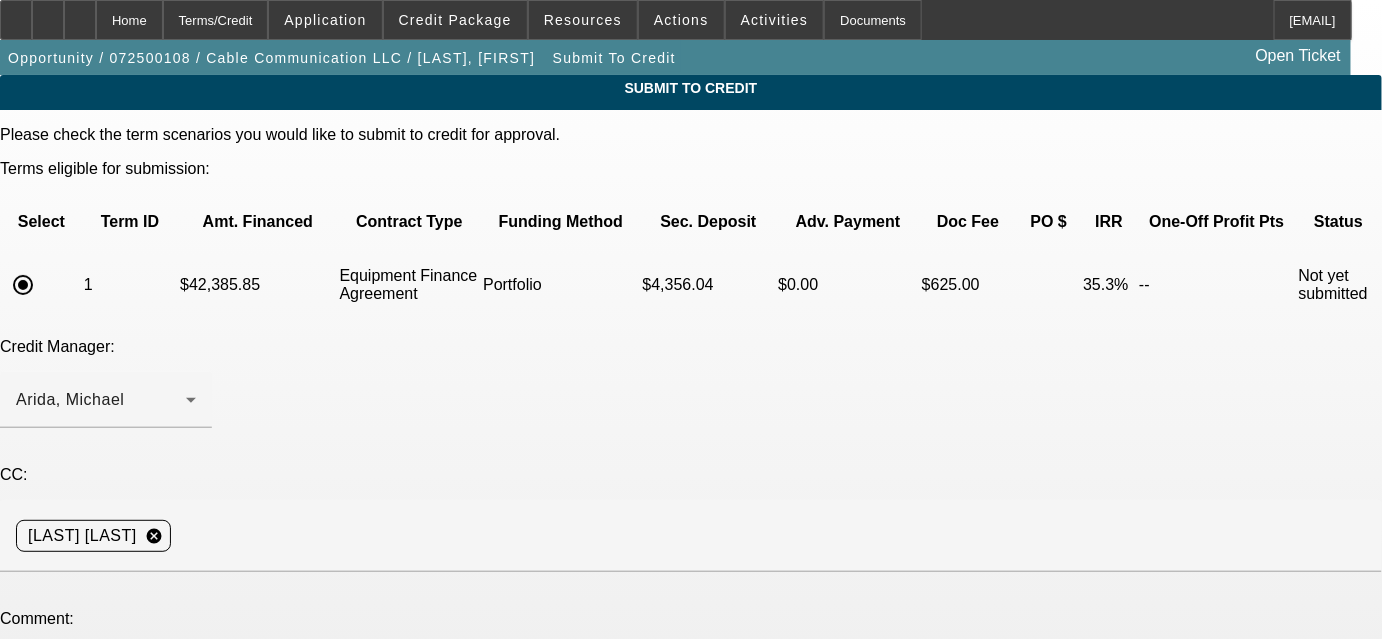 scroll, scrollTop: 11, scrollLeft: 0, axis: vertical 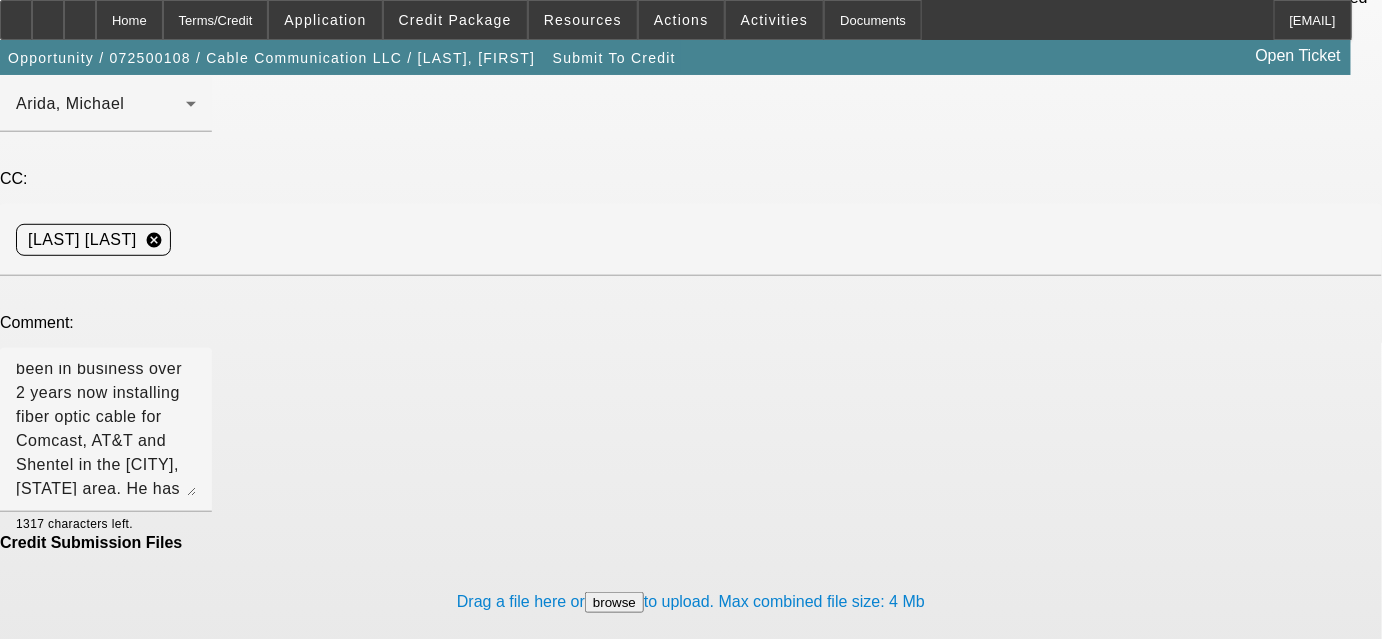 click on "Submit" at bounding box center (28, 683) 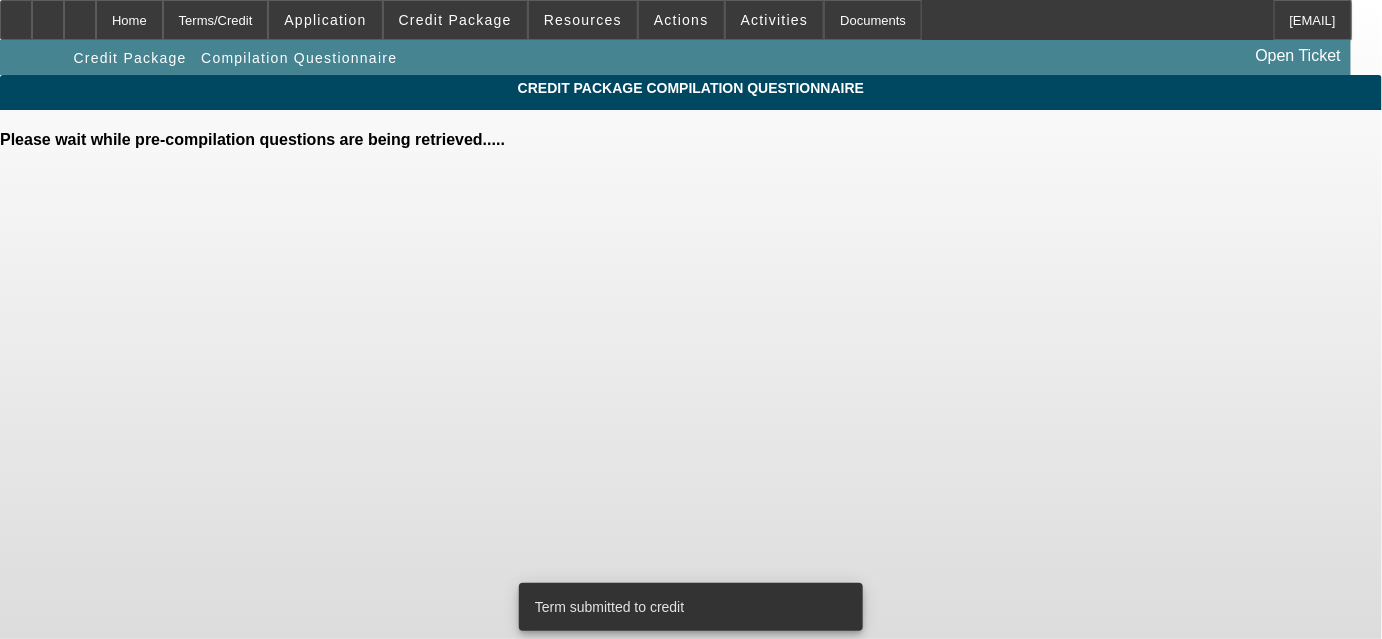 scroll, scrollTop: 0, scrollLeft: 0, axis: both 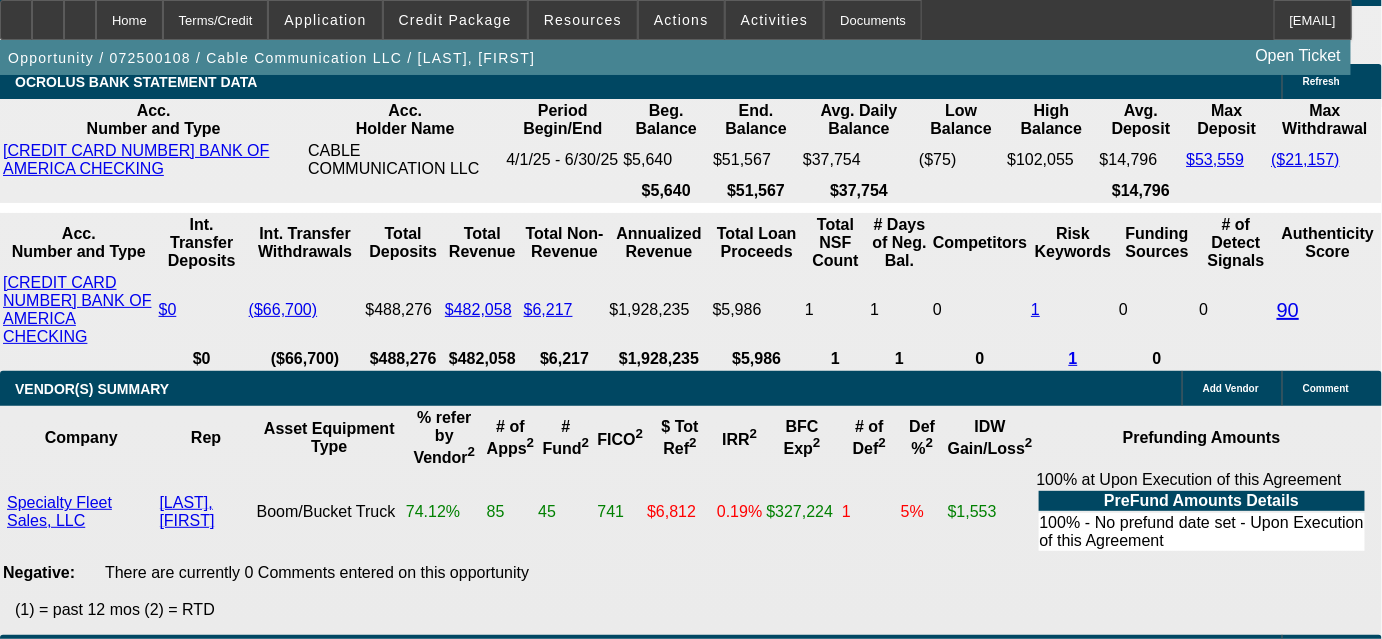 click on "Credit Submission - Portfolio - 072500108 / $42,385.85 / FORD F-550 / Specialty Fleet Sales, LLC / Cable Communication LLC / Escobar, Elvin V1
Bob Dubow -" at bounding box center (706, 3449) 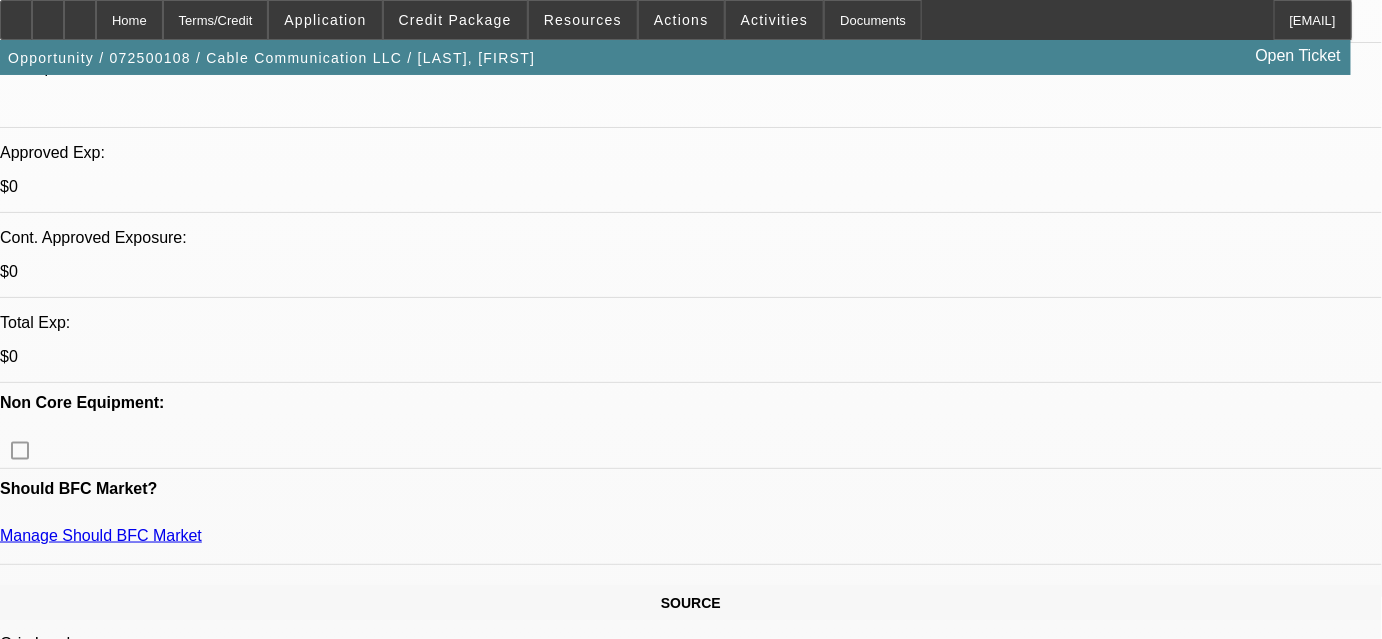 scroll, scrollTop: 312, scrollLeft: 0, axis: vertical 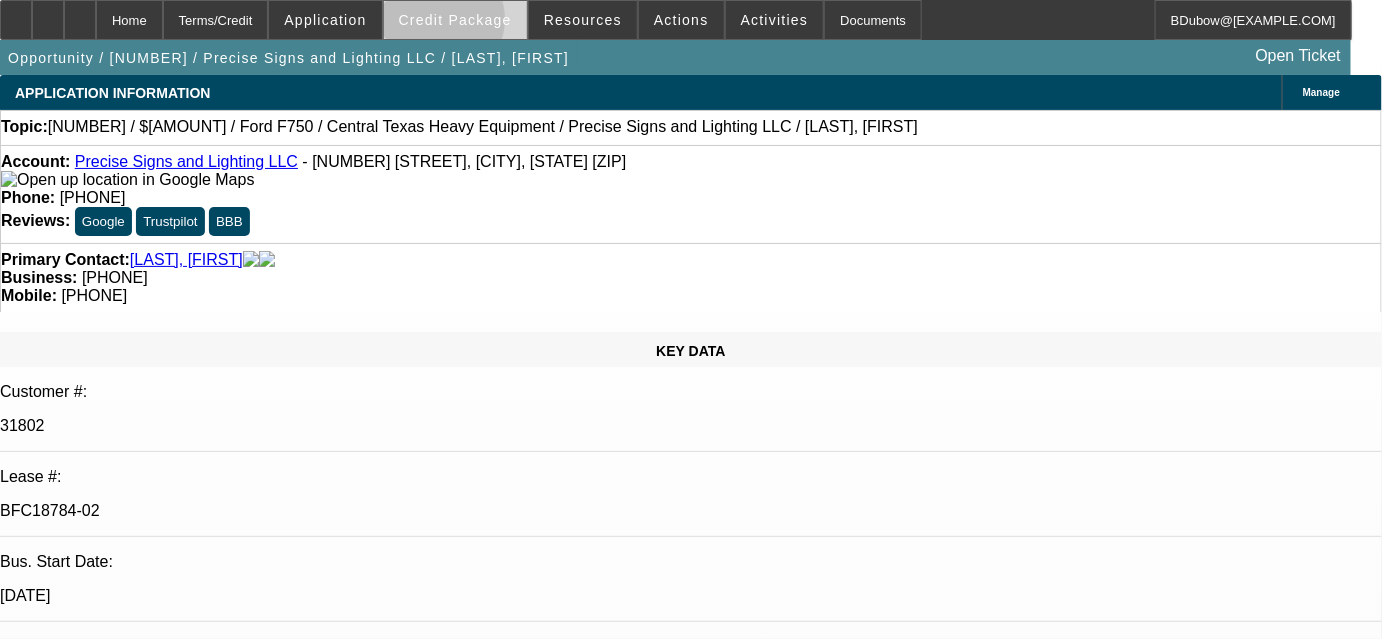 click on "Credit Package" at bounding box center [455, 20] 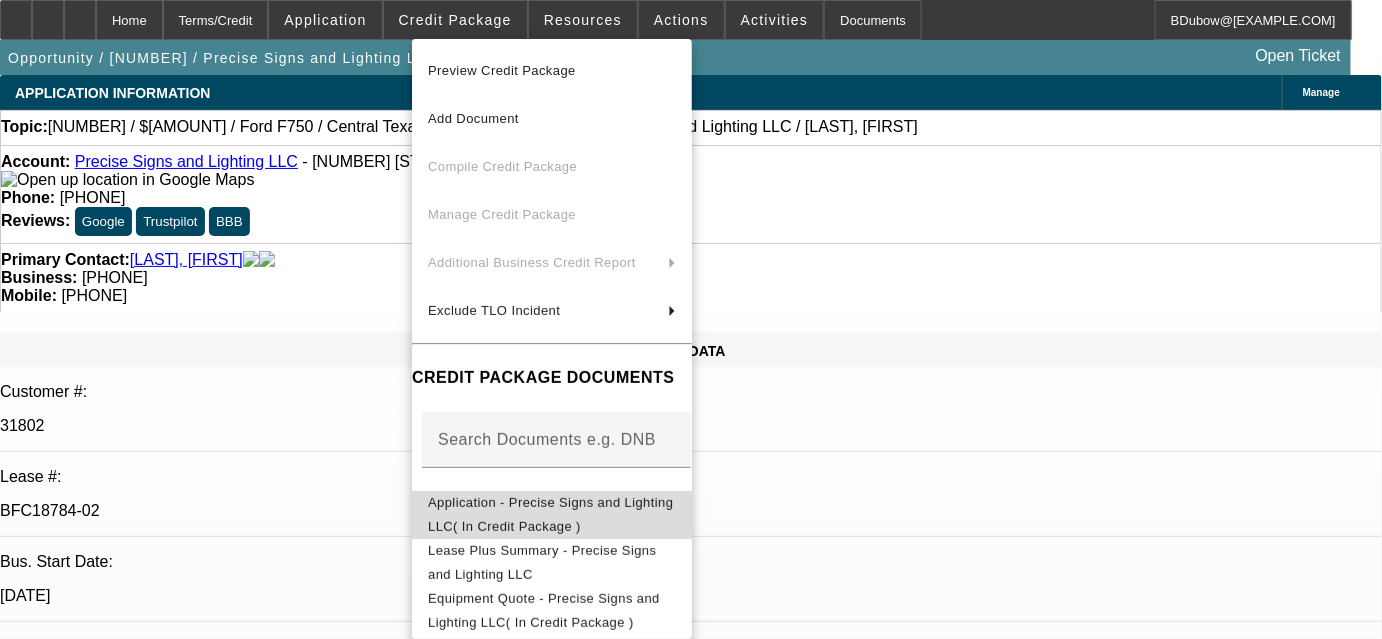 click on "Application - Precise Signs and Lighting LLC( In Credit Package )" at bounding box center [552, 515] 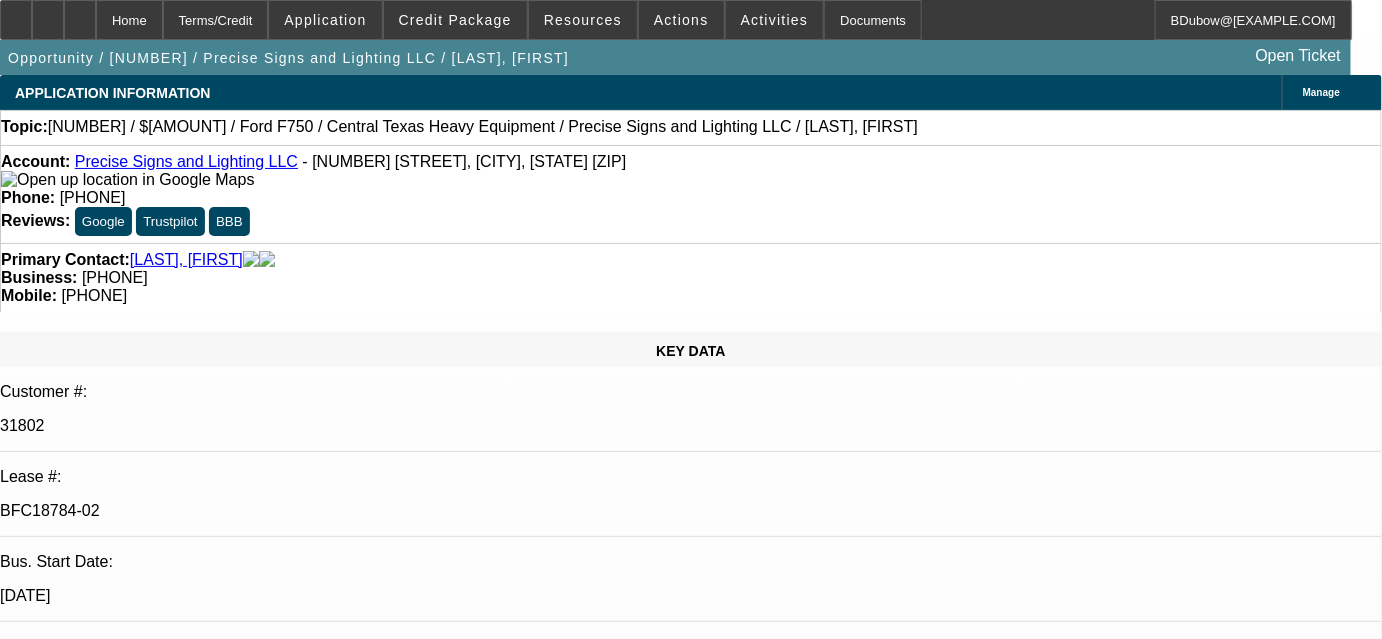 click on "Primary Contact:
Garcia, Marco" at bounding box center [691, 260] 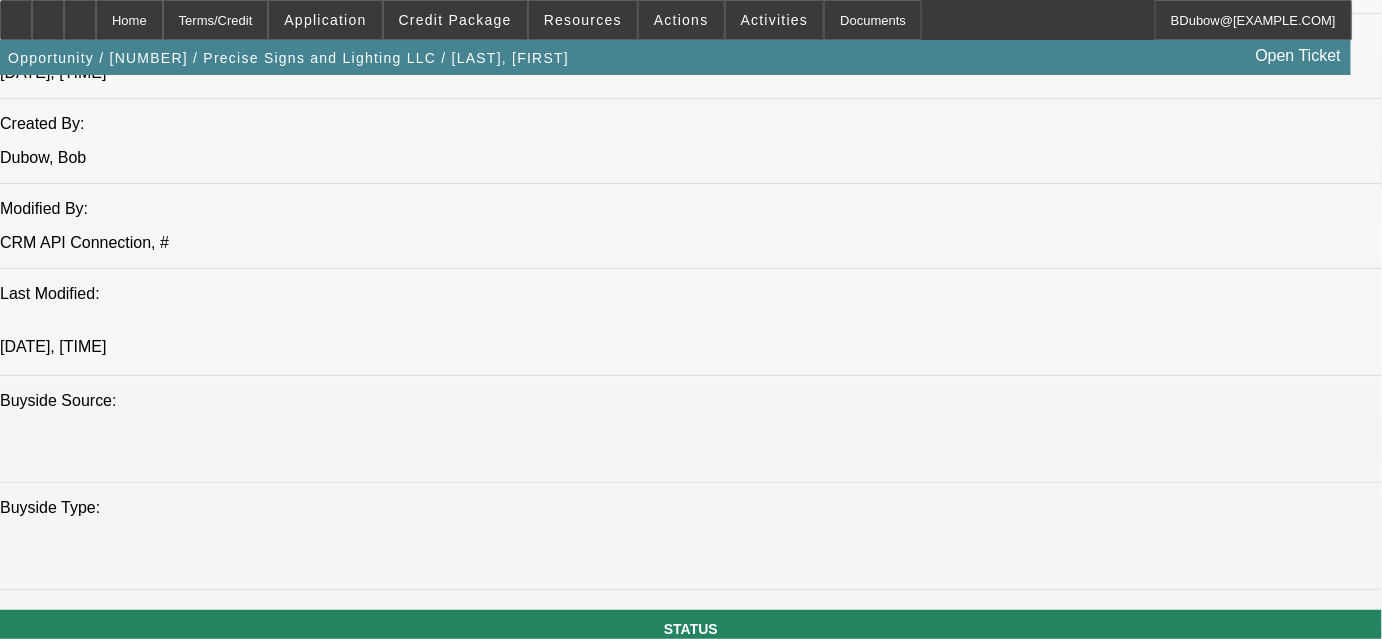 scroll, scrollTop: 1545, scrollLeft: 0, axis: vertical 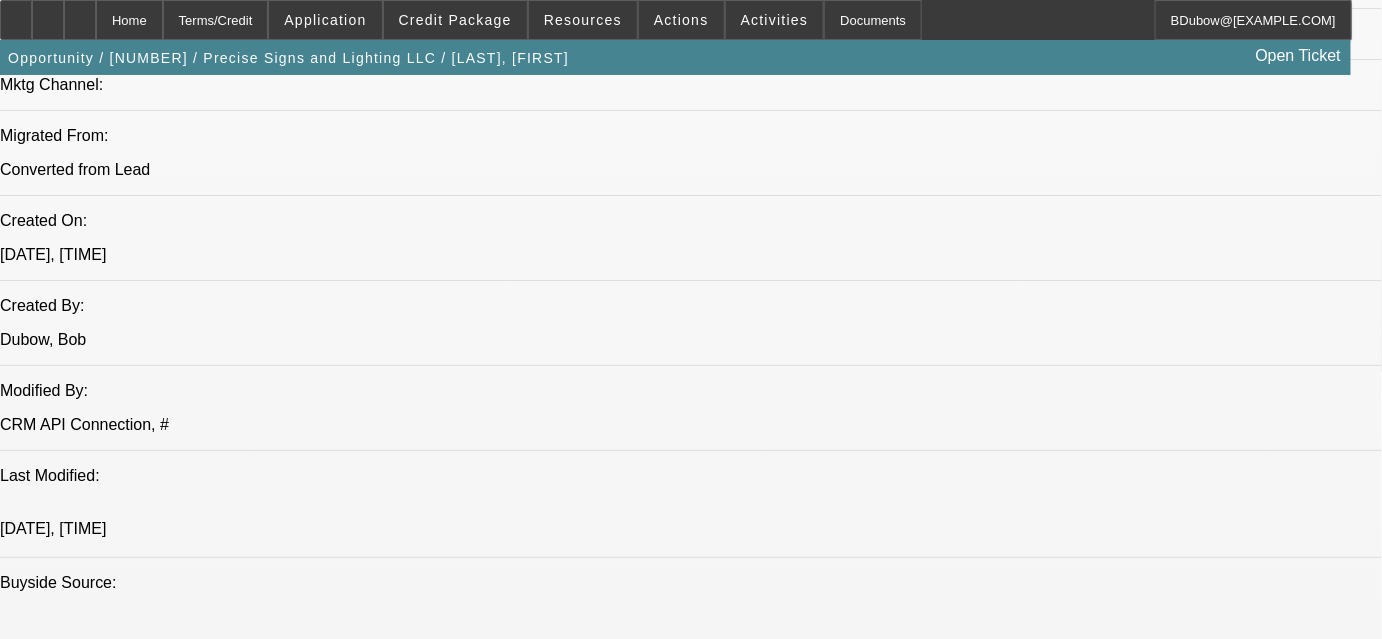 click on "122100569 / $75,900.00 / Ford  F-750 / All Points Equipment Sales / Sun Down Hauling LLC / [LAST], [FIRST]" at bounding box center [506, 2316] 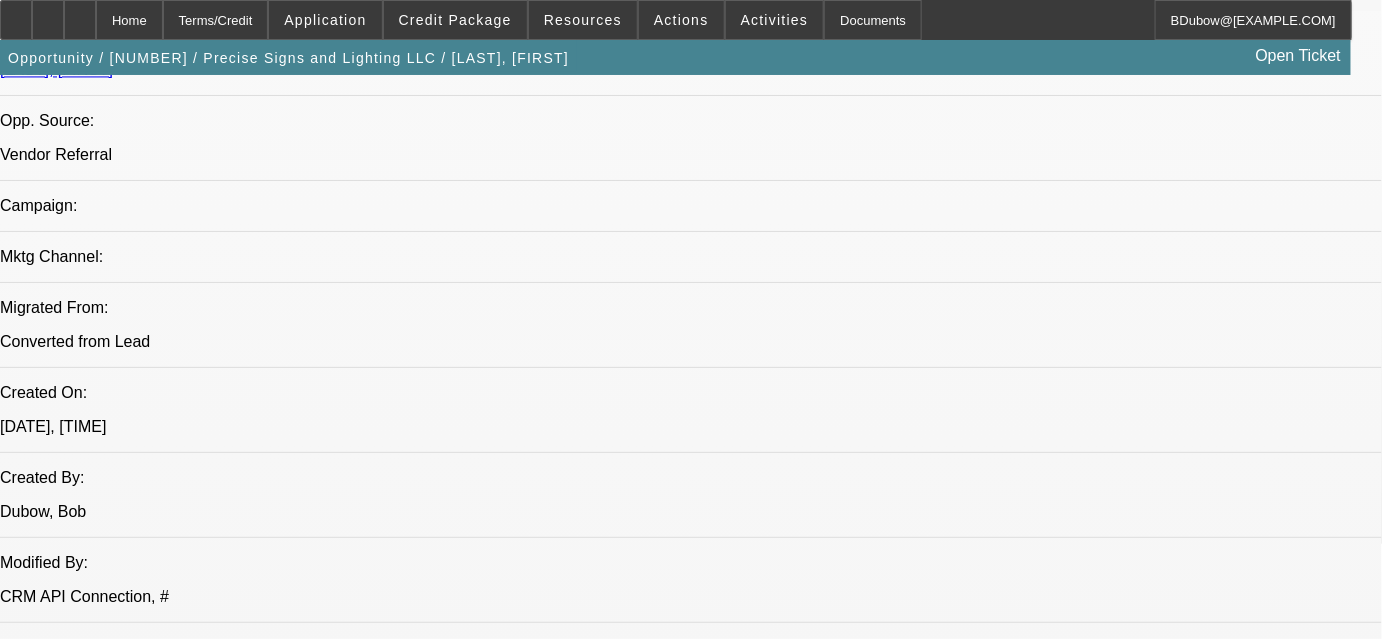 scroll, scrollTop: 1363, scrollLeft: 0, axis: vertical 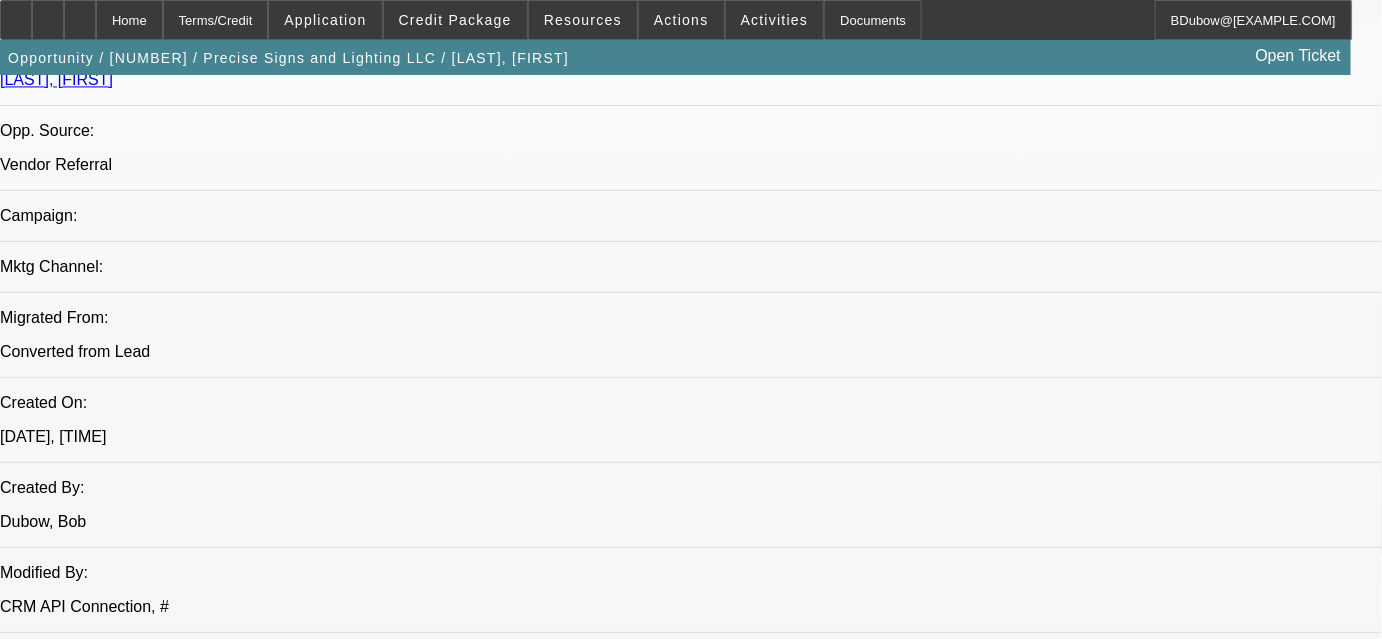 click on "082200533 / $127,053.55 / Peterbilt 337 / Central Texas Heavy Equipment / Precise Signs and Lighting LLC / [LAST], [FIRST] / BFC18784-01" at bounding box center (506, 2498) 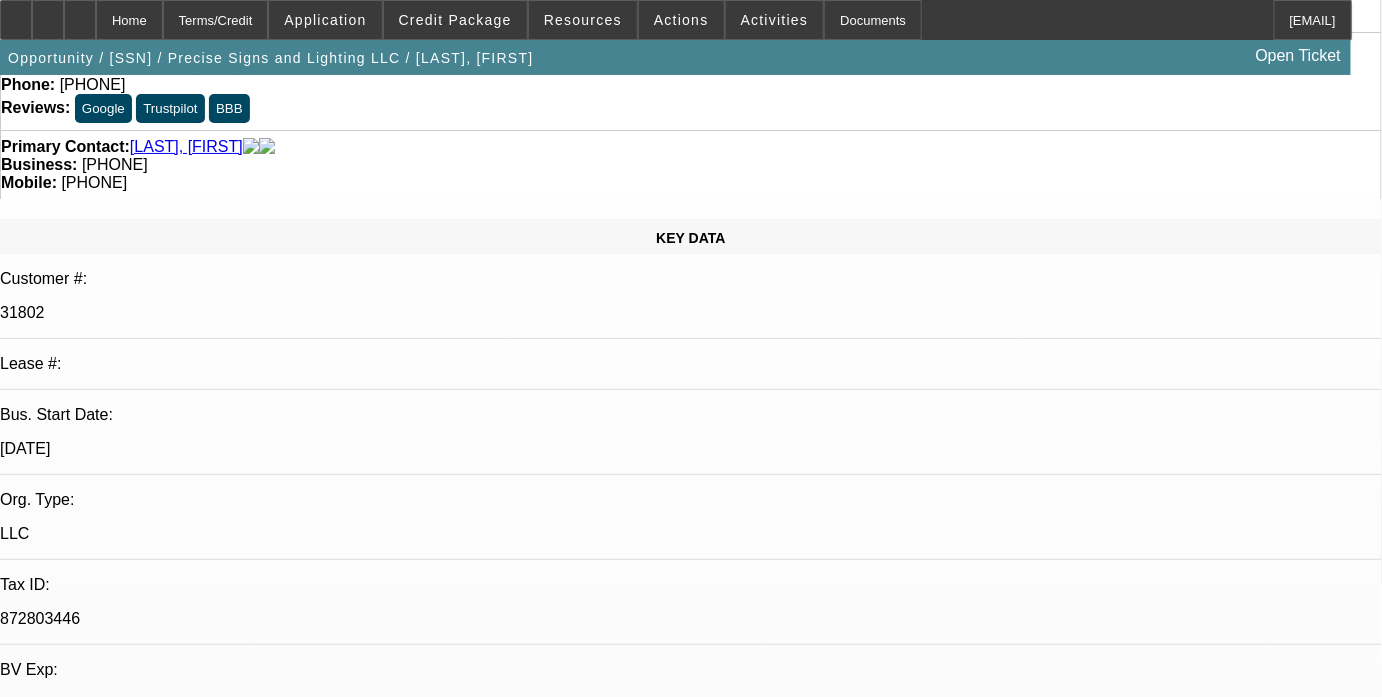 scroll, scrollTop: 272, scrollLeft: 0, axis: vertical 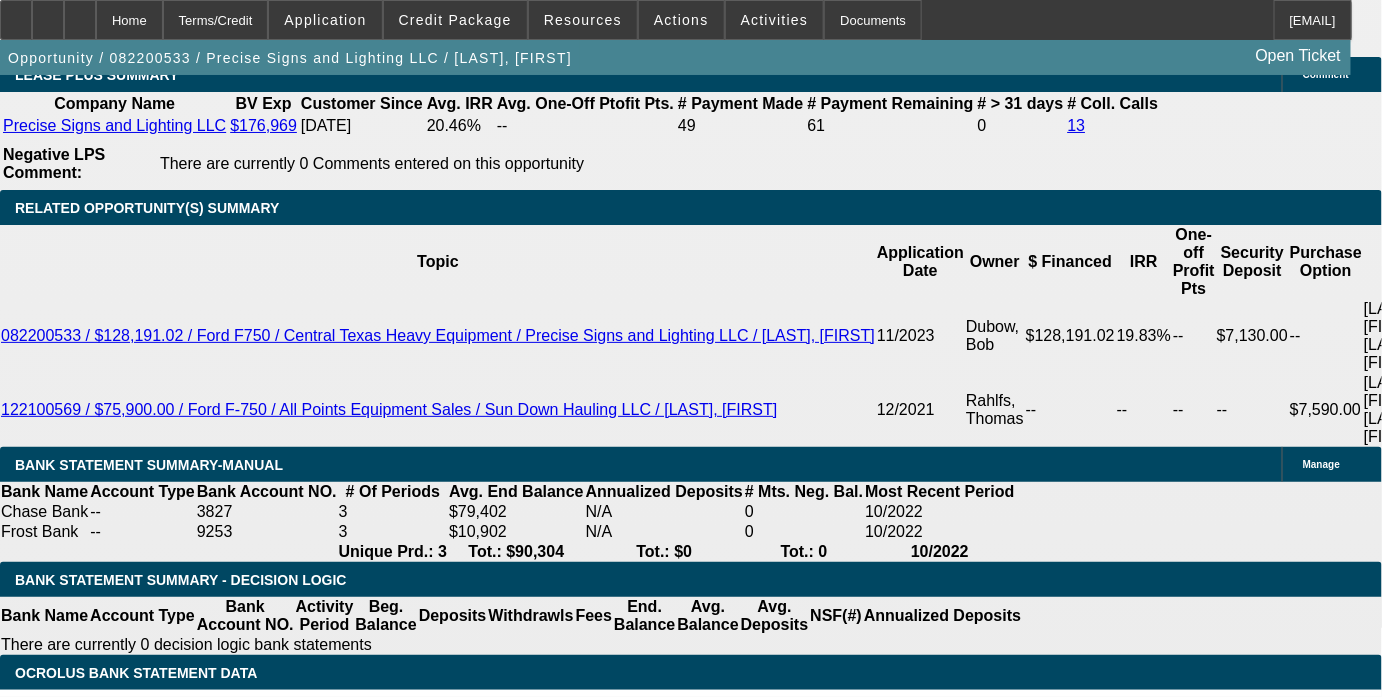 click on "Vendor Discount" at bounding box center [140, 2131] 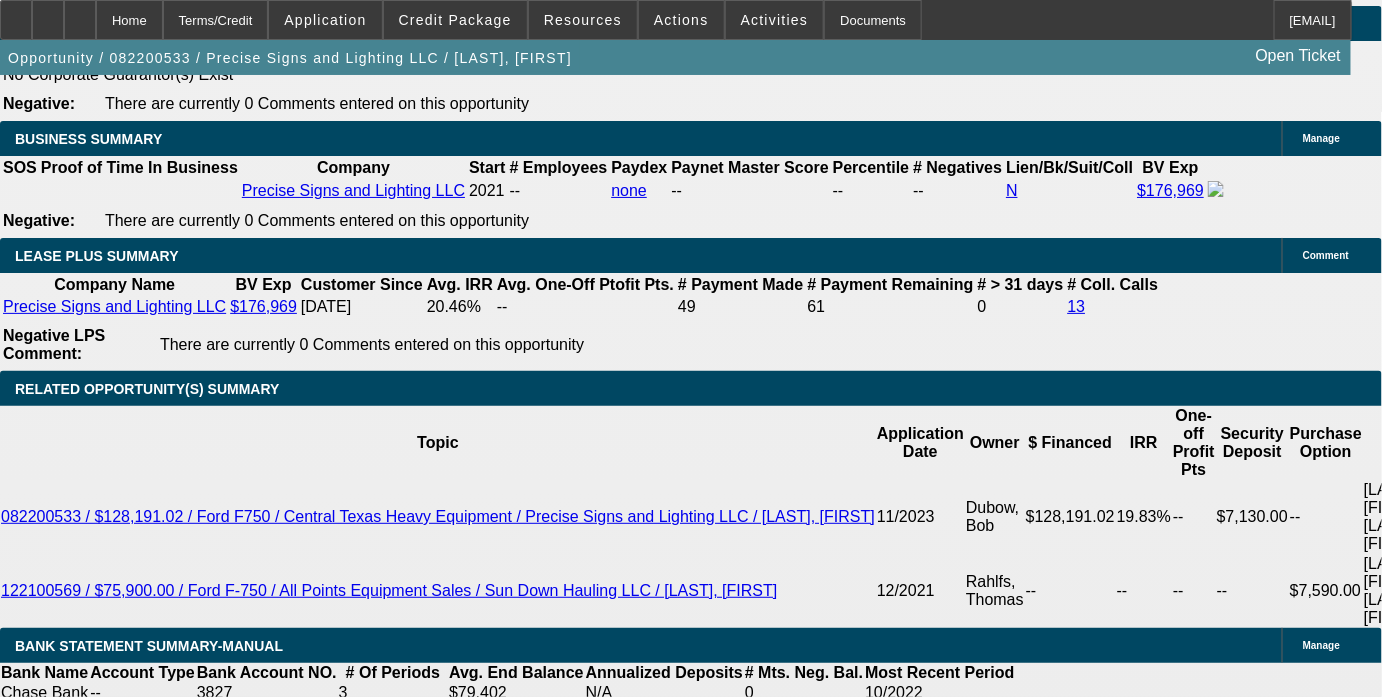 scroll, scrollTop: 3464, scrollLeft: 0, axis: vertical 